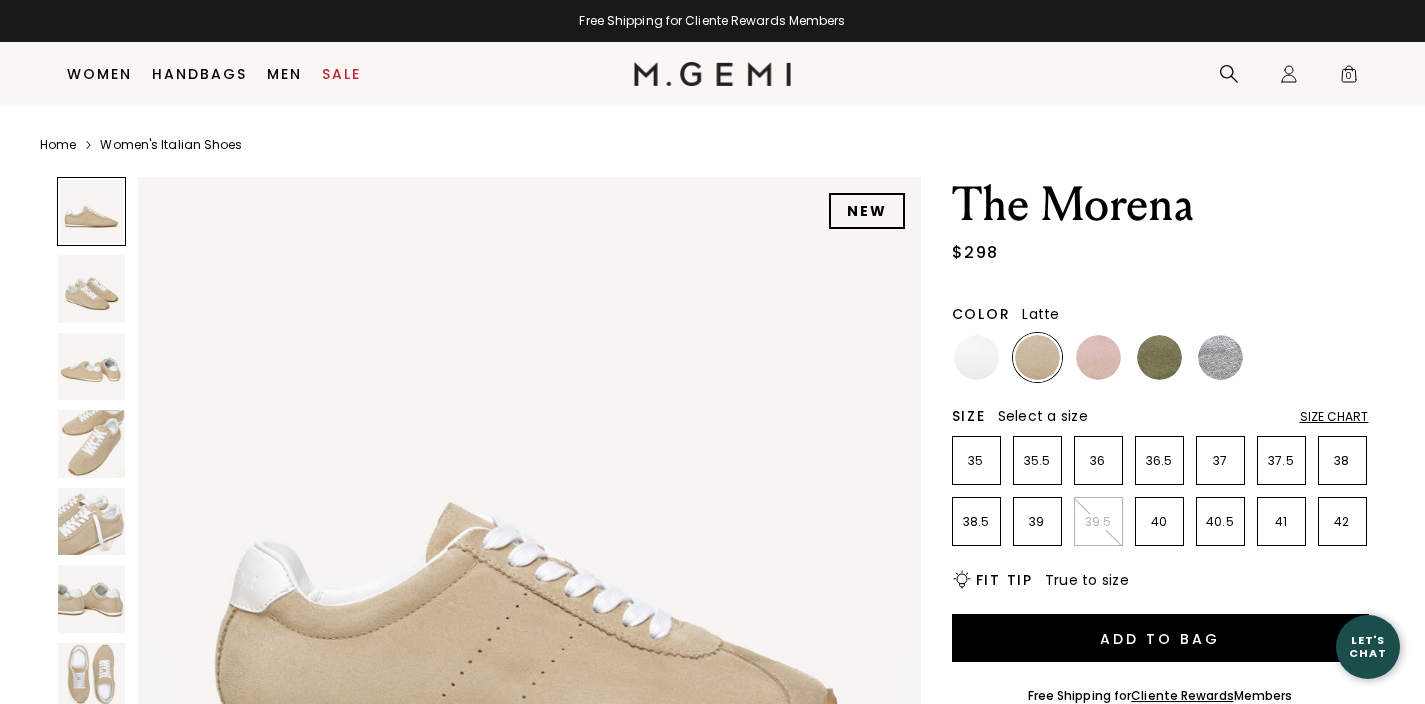 click at bounding box center [1098, 357] 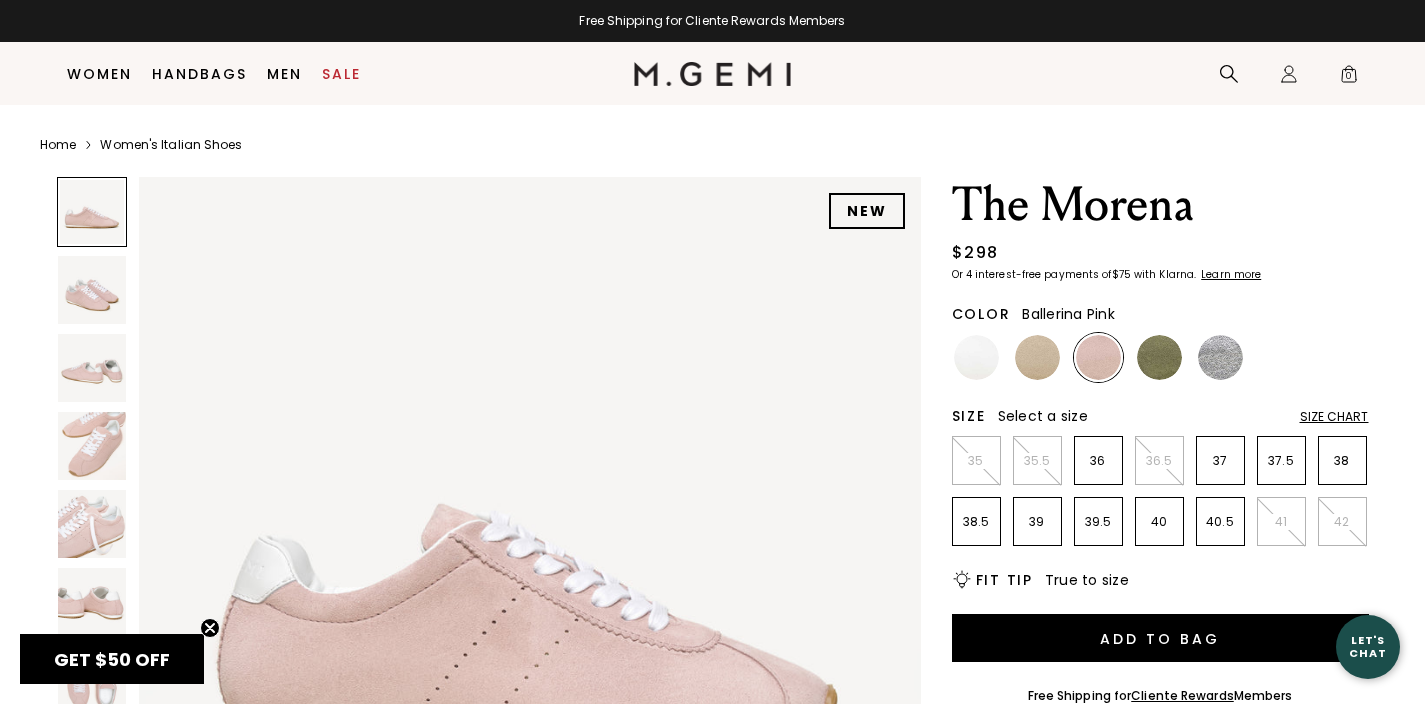 click at bounding box center (1220, 357) 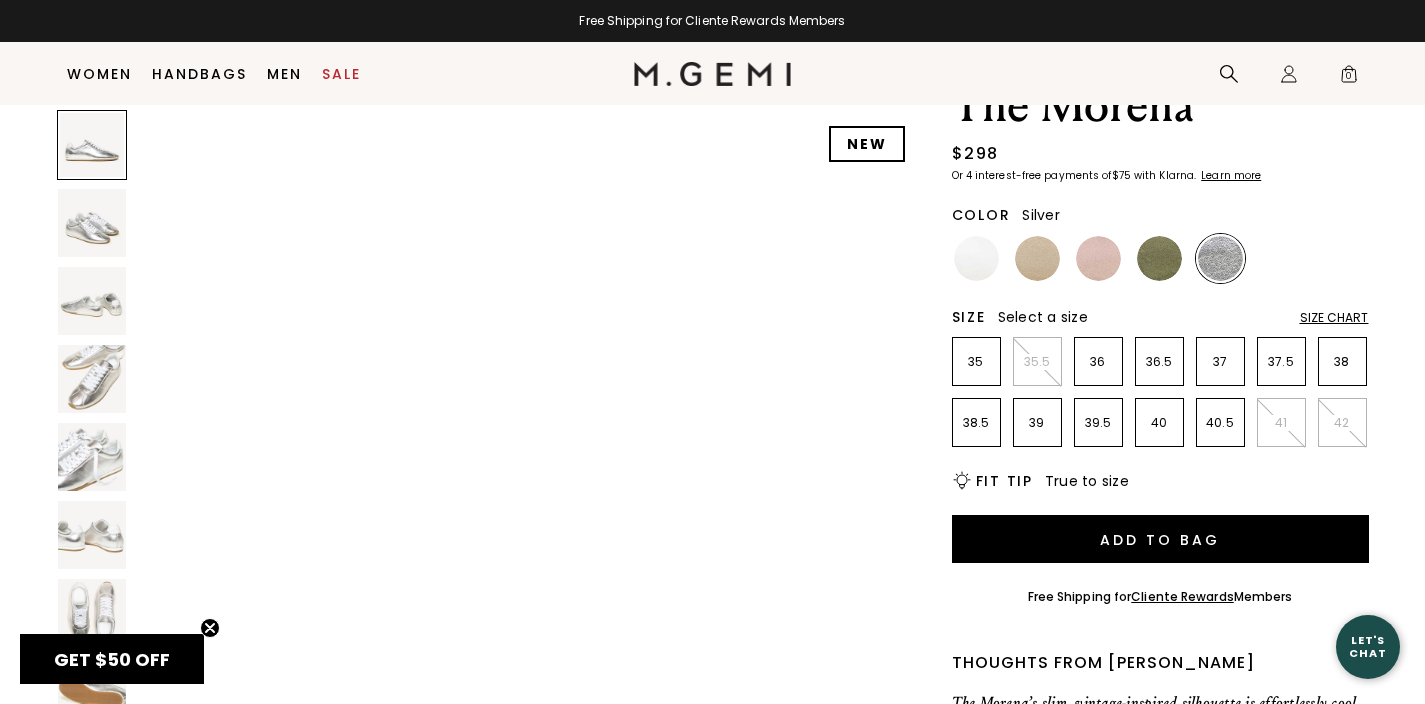 scroll, scrollTop: 99, scrollLeft: 0, axis: vertical 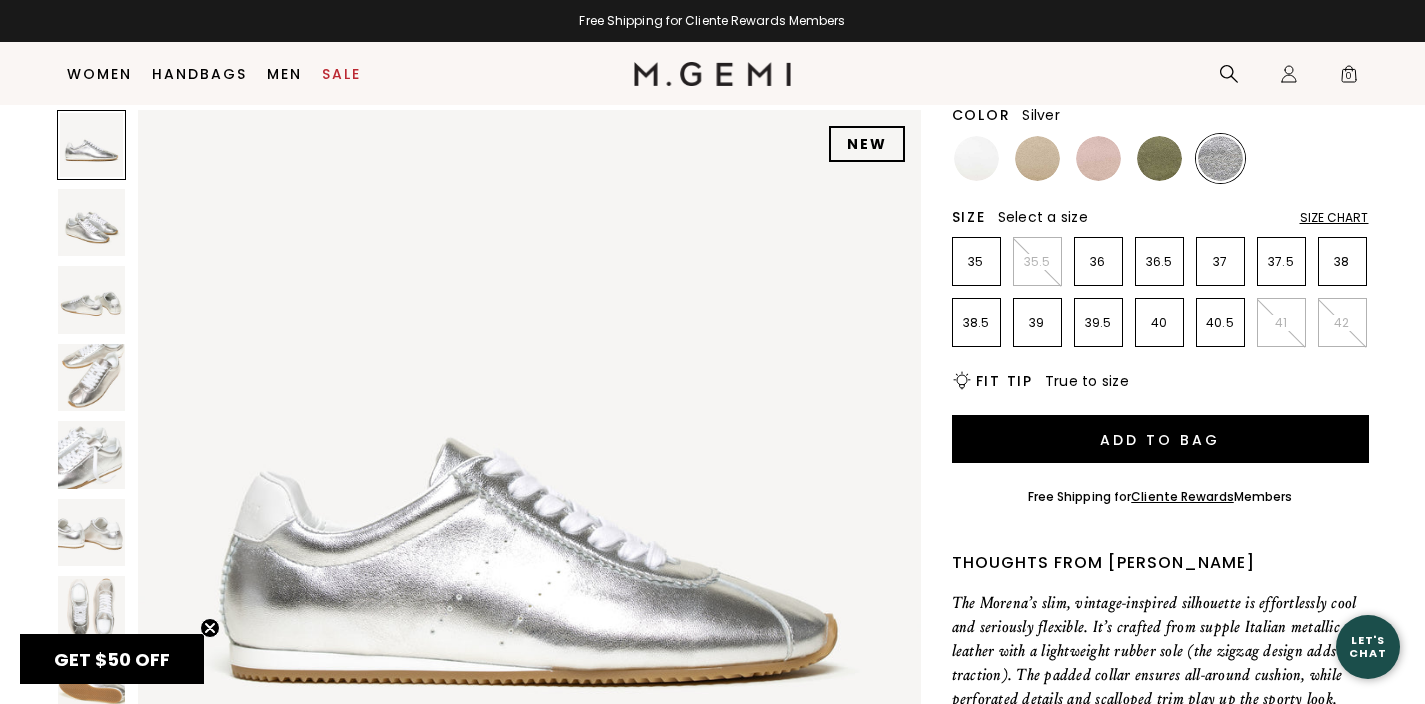 click at bounding box center (92, 378) 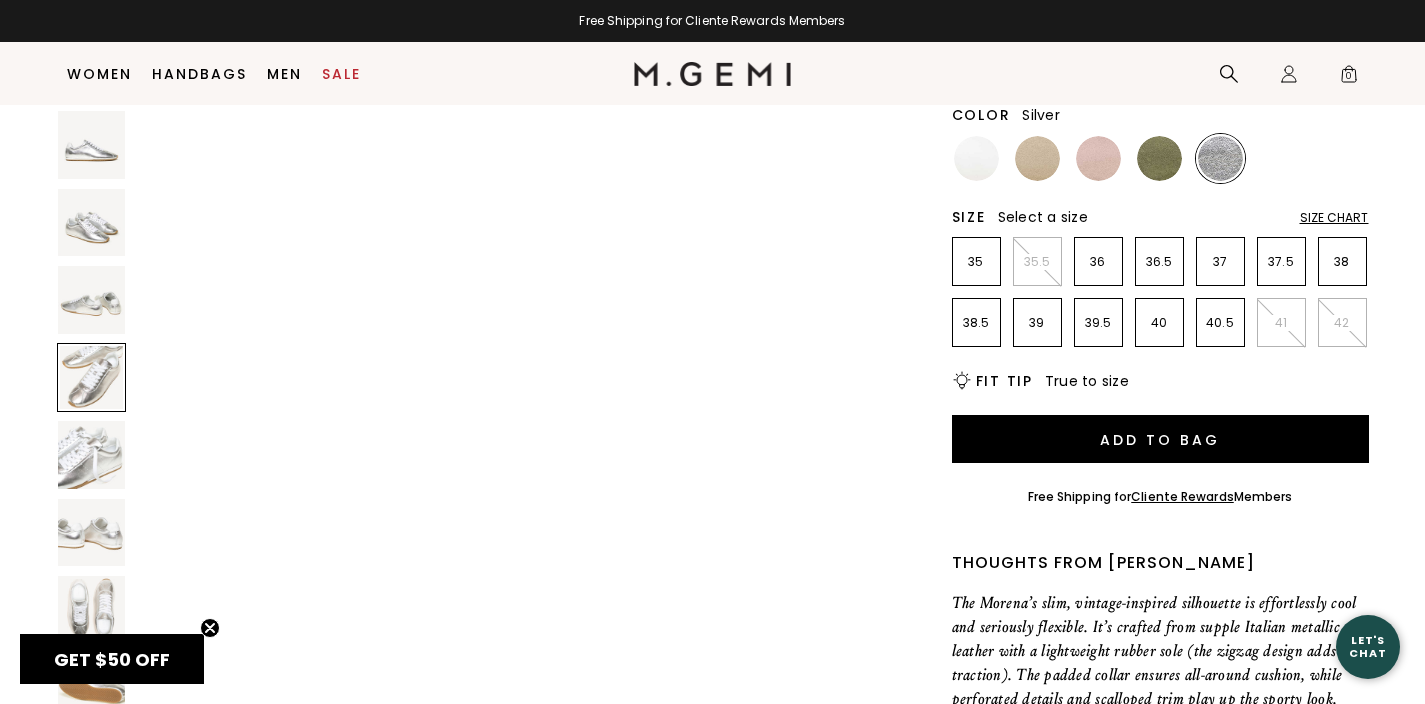 scroll, scrollTop: 2362, scrollLeft: 0, axis: vertical 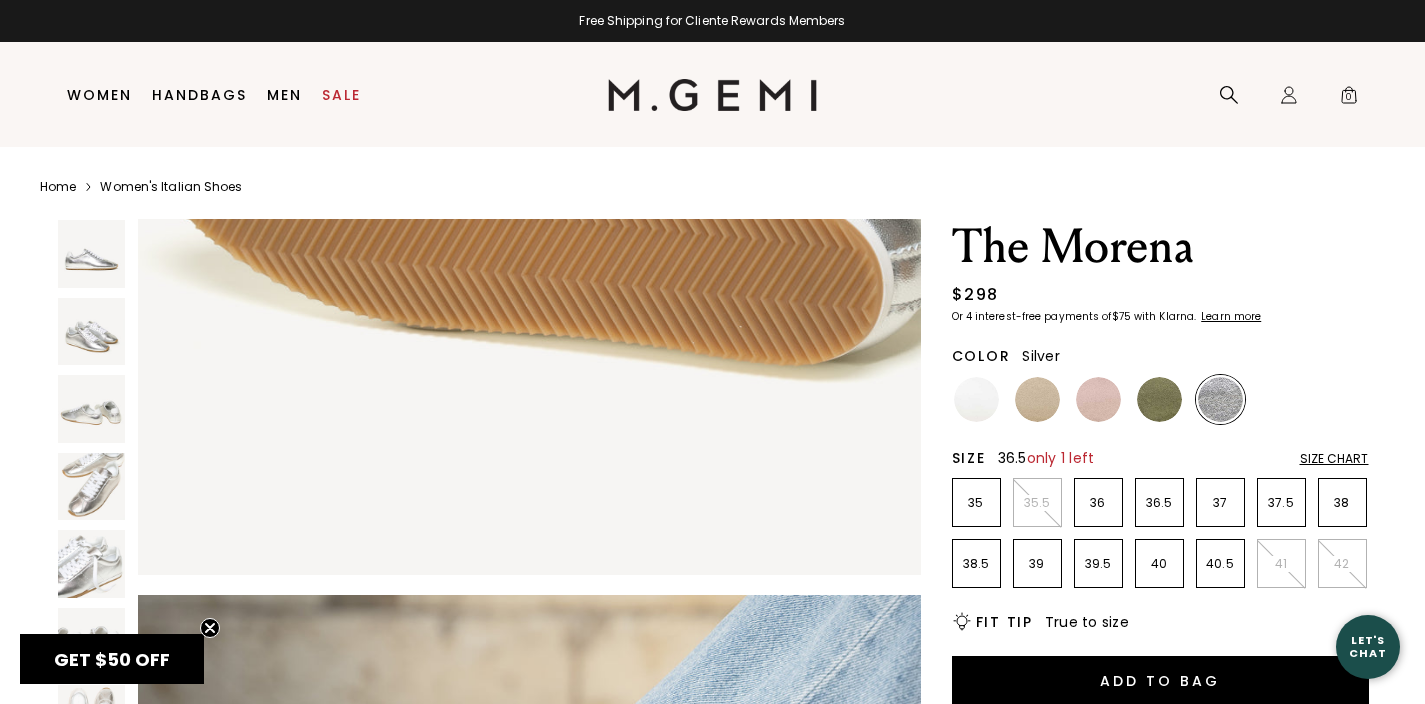 click on "36.5" at bounding box center (1159, 503) 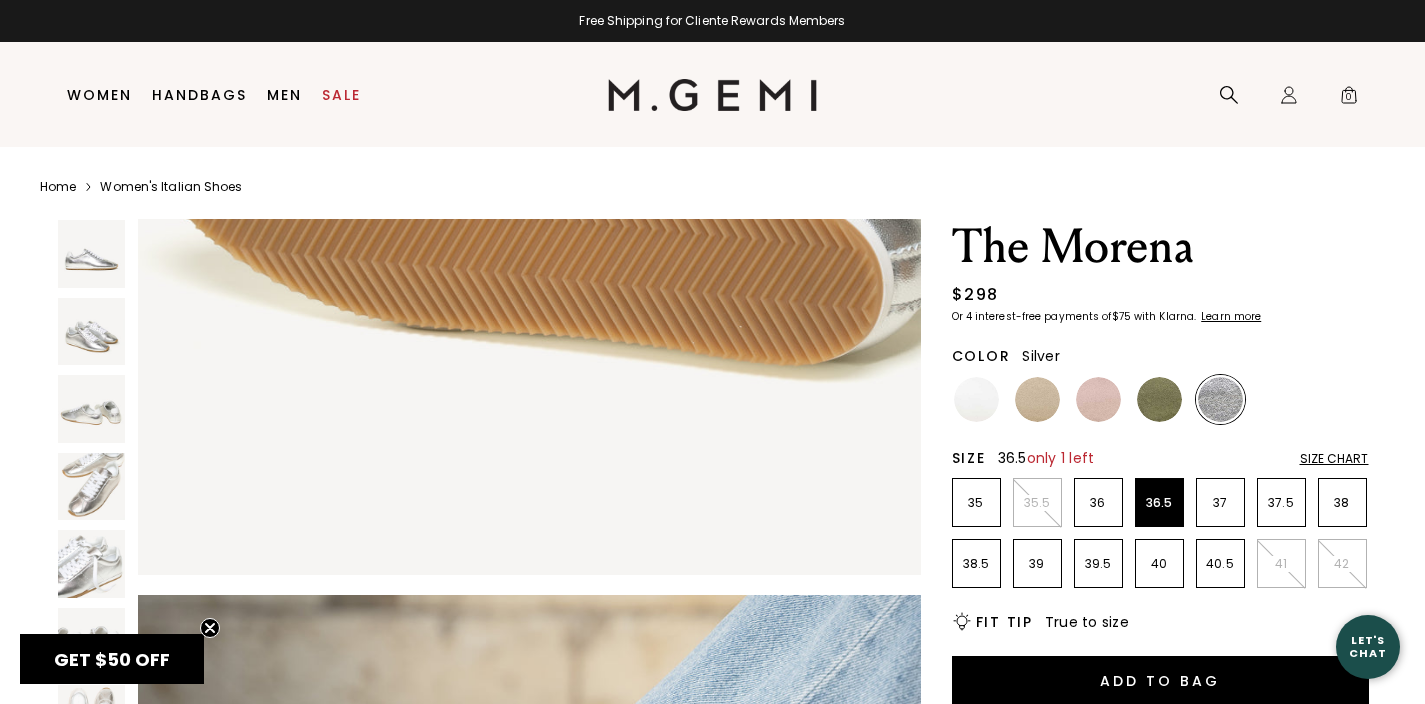 scroll, scrollTop: 0, scrollLeft: 0, axis: both 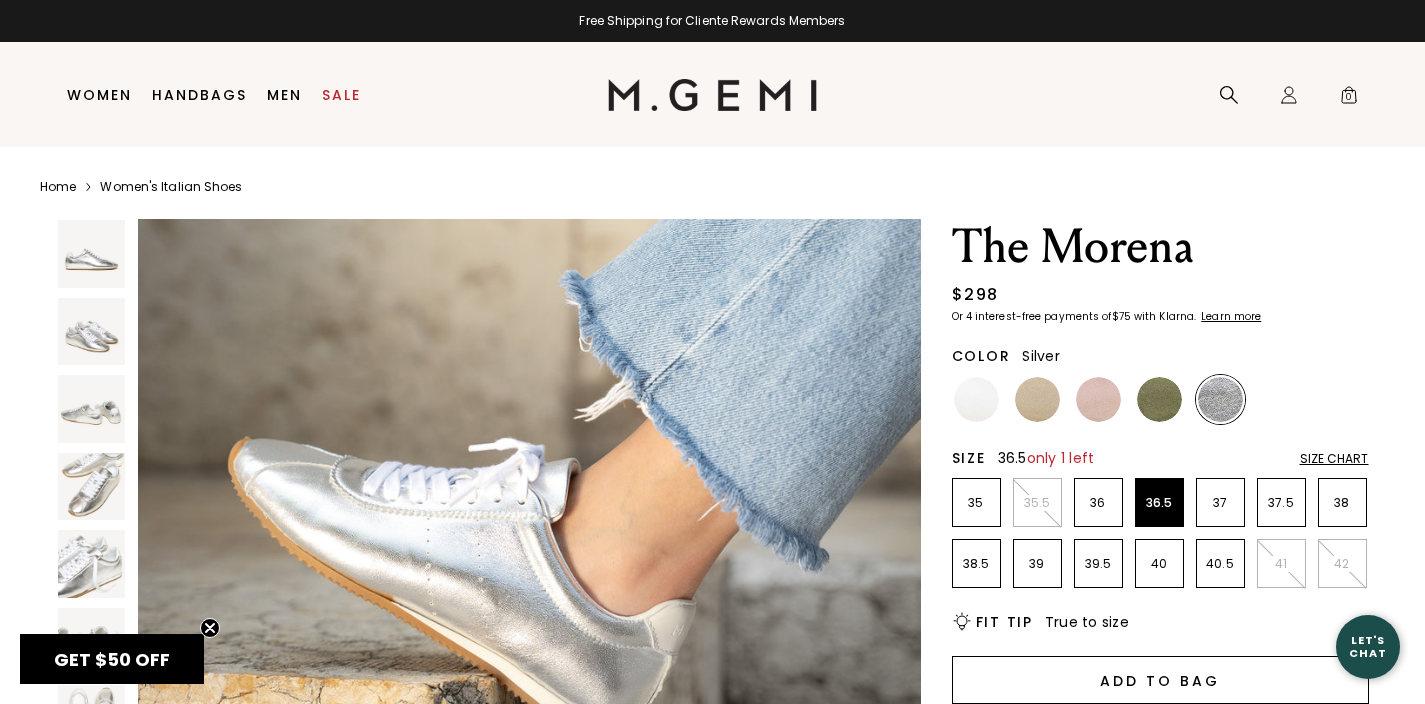 click on "Add to Bag" at bounding box center [1160, 680] 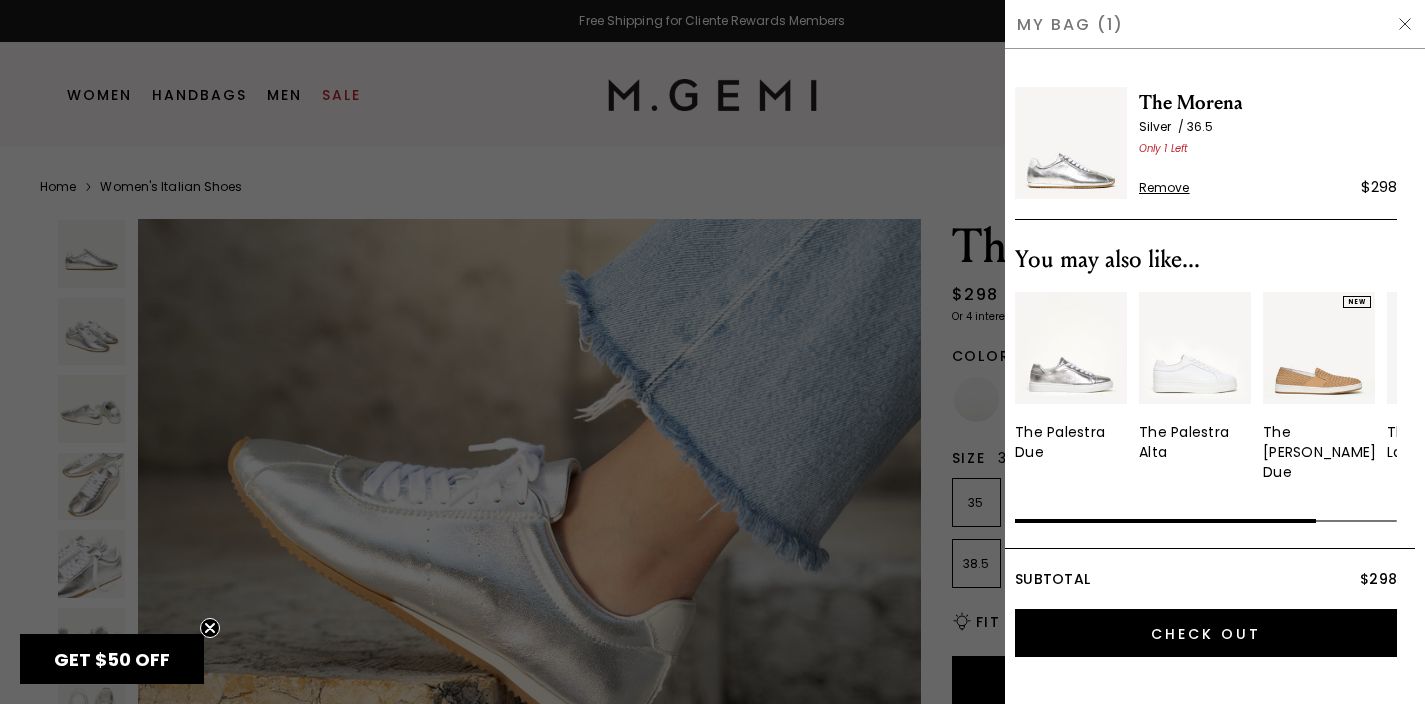 scroll, scrollTop: 0, scrollLeft: 0, axis: both 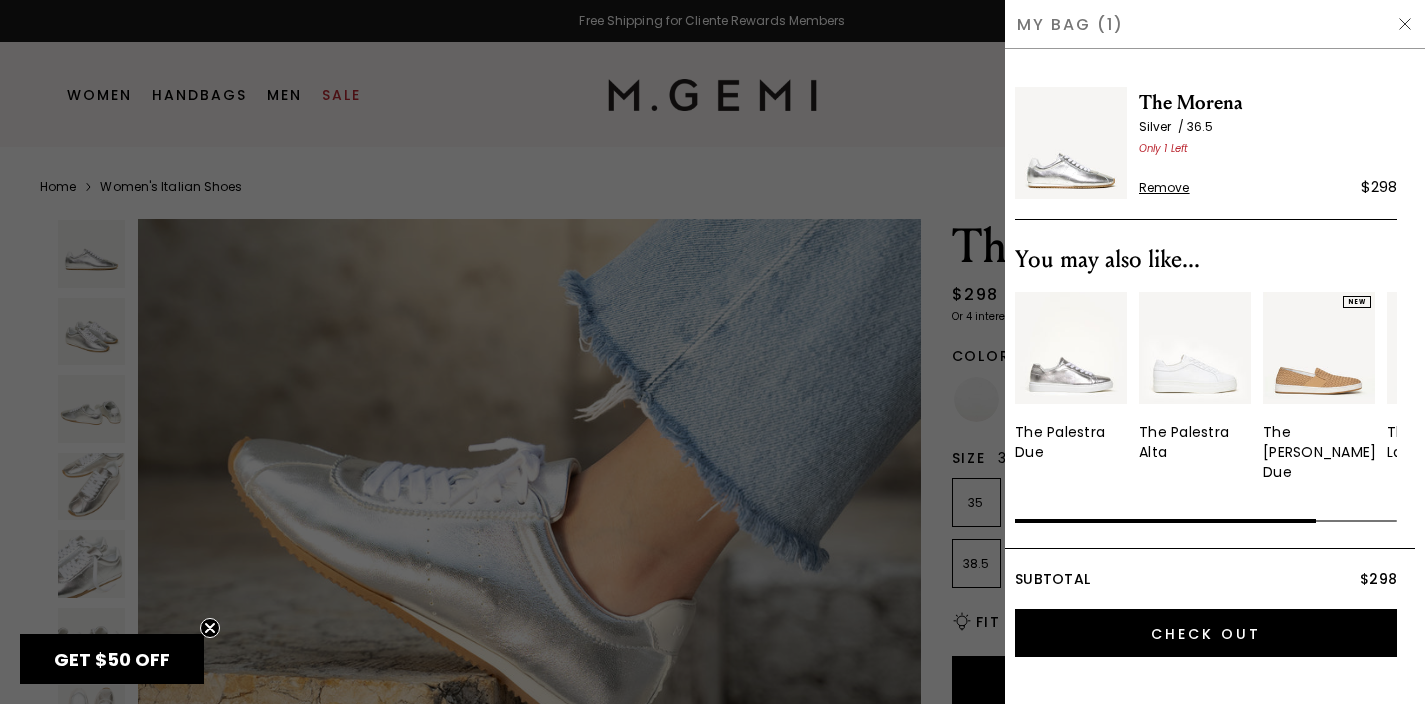 click at bounding box center [1405, 24] 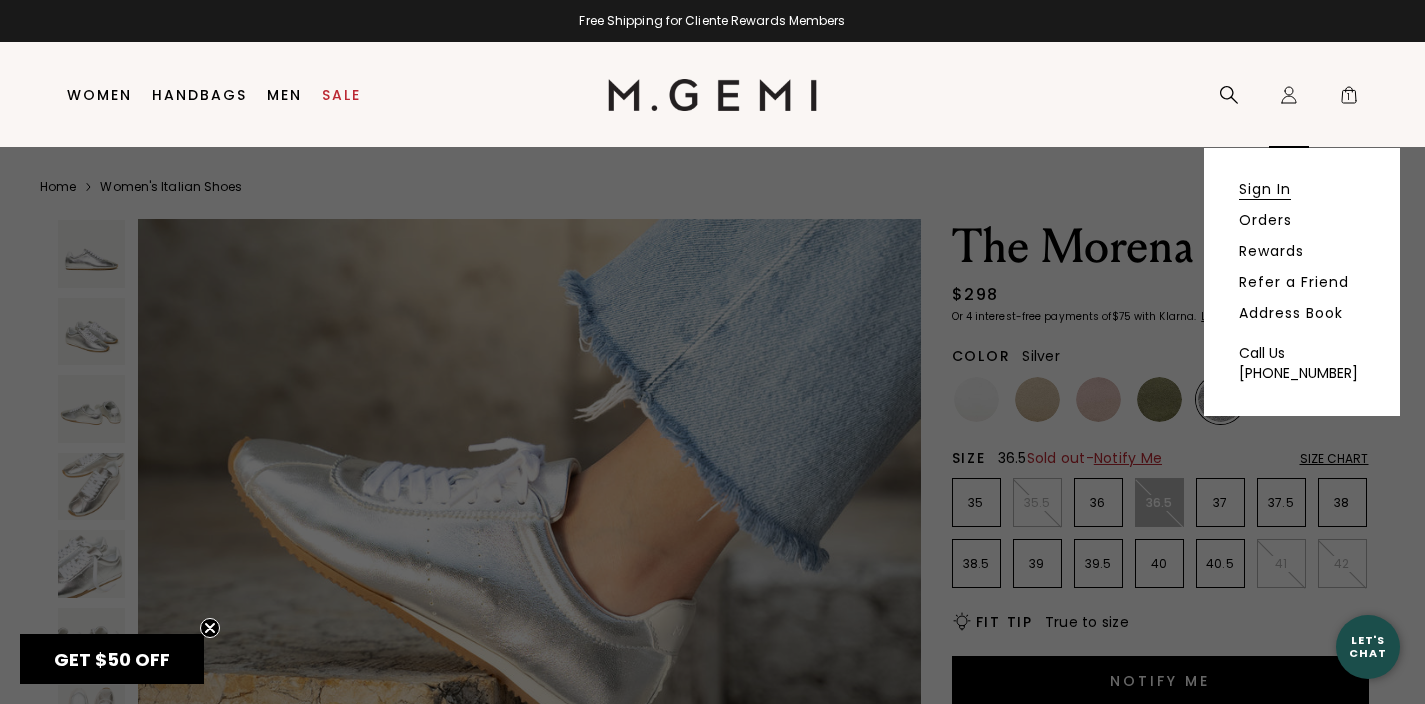 click on "Sign In" at bounding box center [1265, 189] 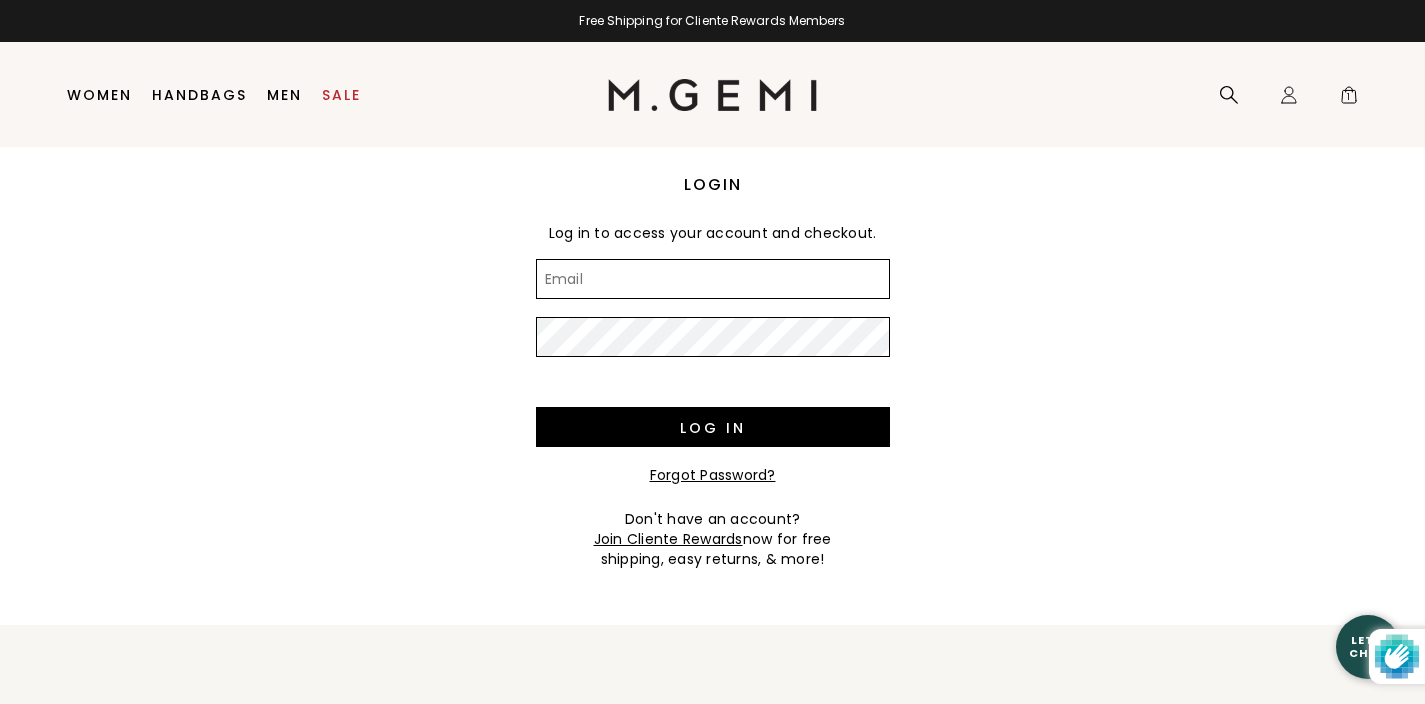 scroll, scrollTop: 0, scrollLeft: 0, axis: both 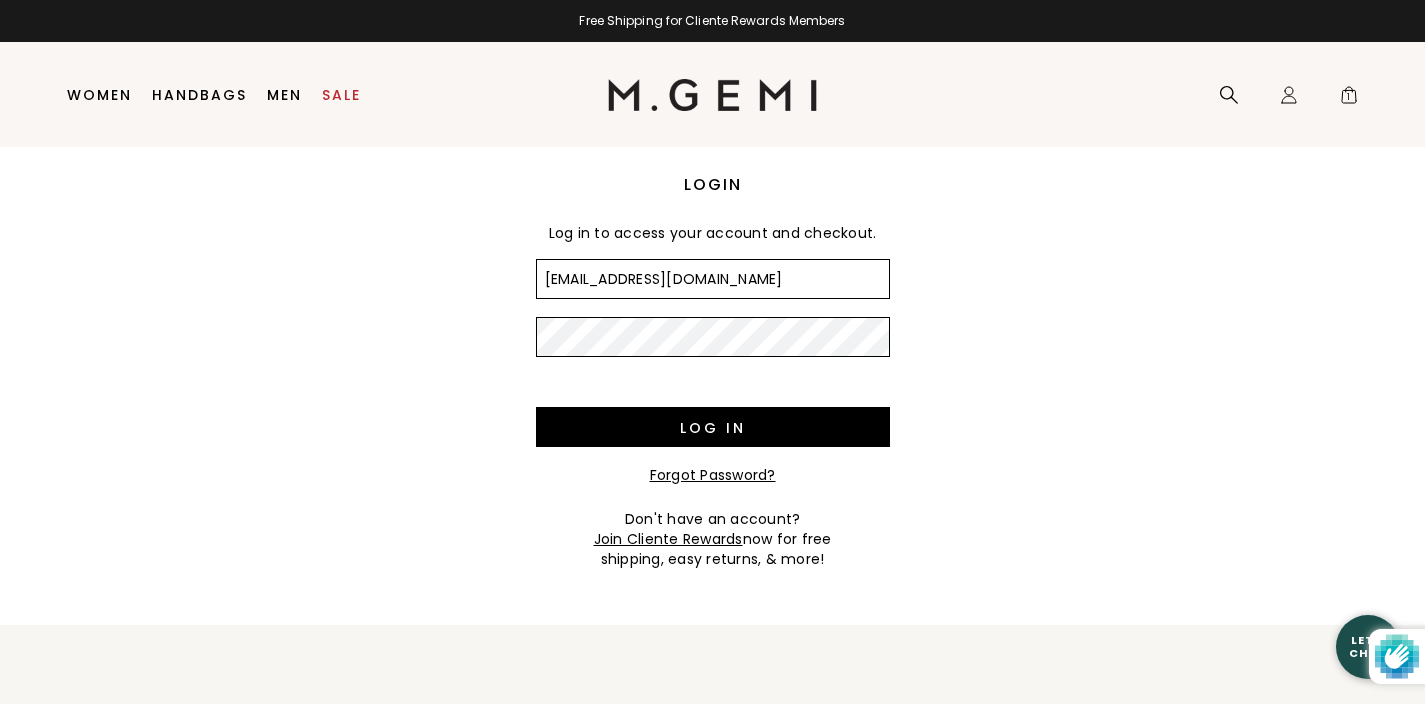click on "Log in" at bounding box center [713, 427] 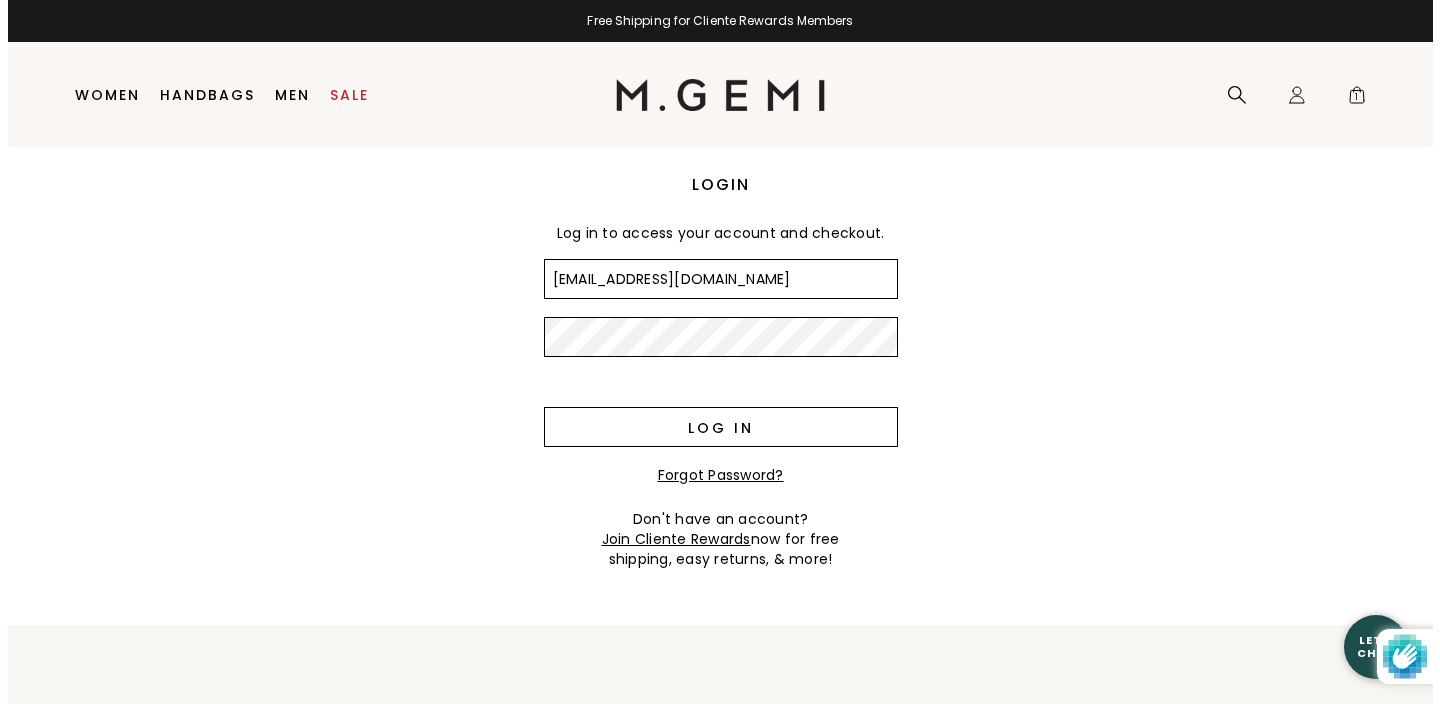 scroll, scrollTop: 0, scrollLeft: 0, axis: both 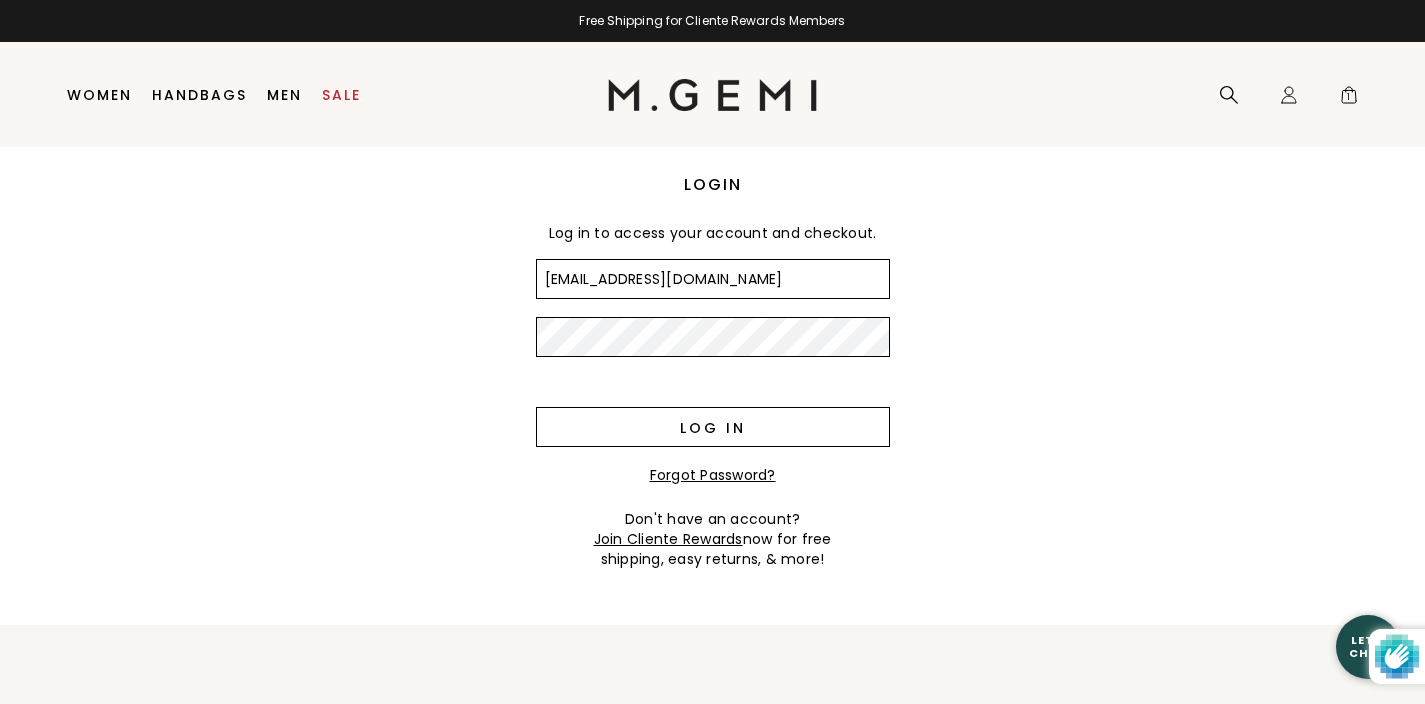 click on "Log in" at bounding box center [713, 427] 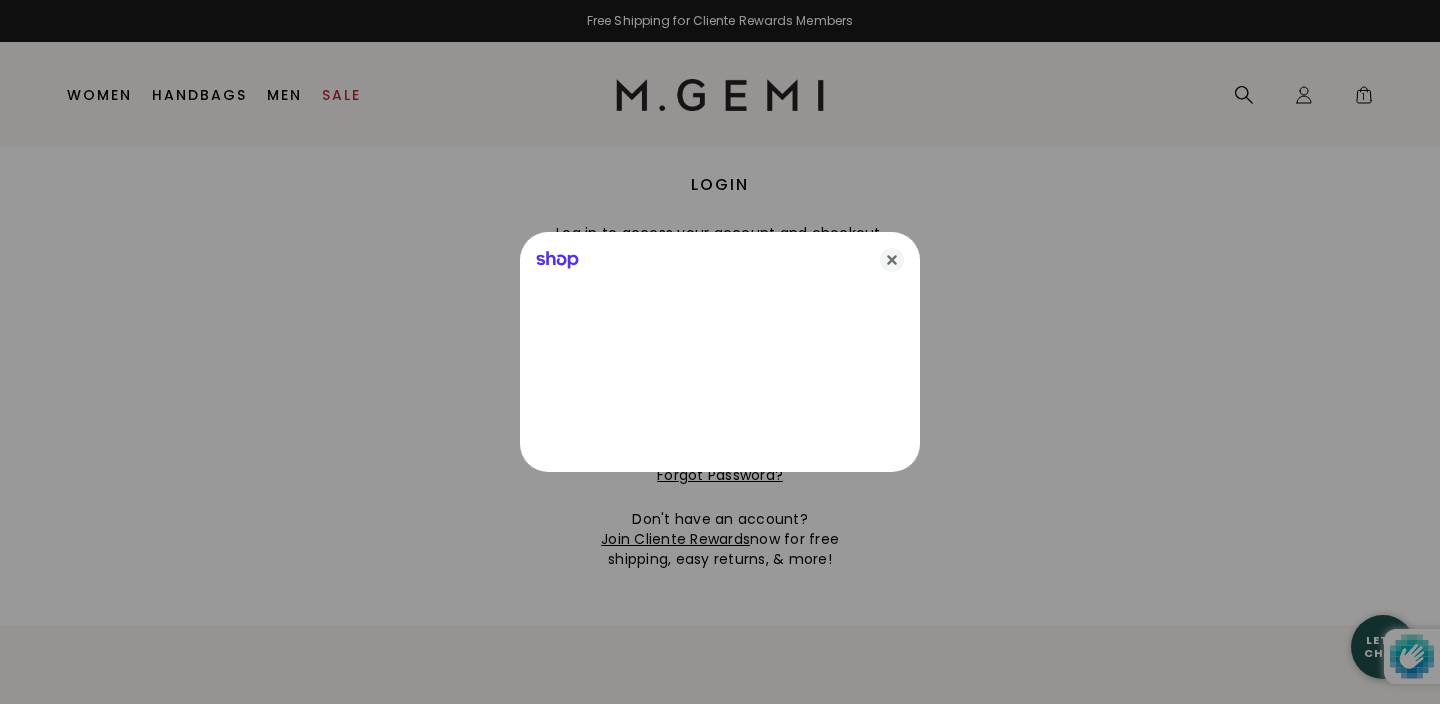 scroll, scrollTop: 0, scrollLeft: 0, axis: both 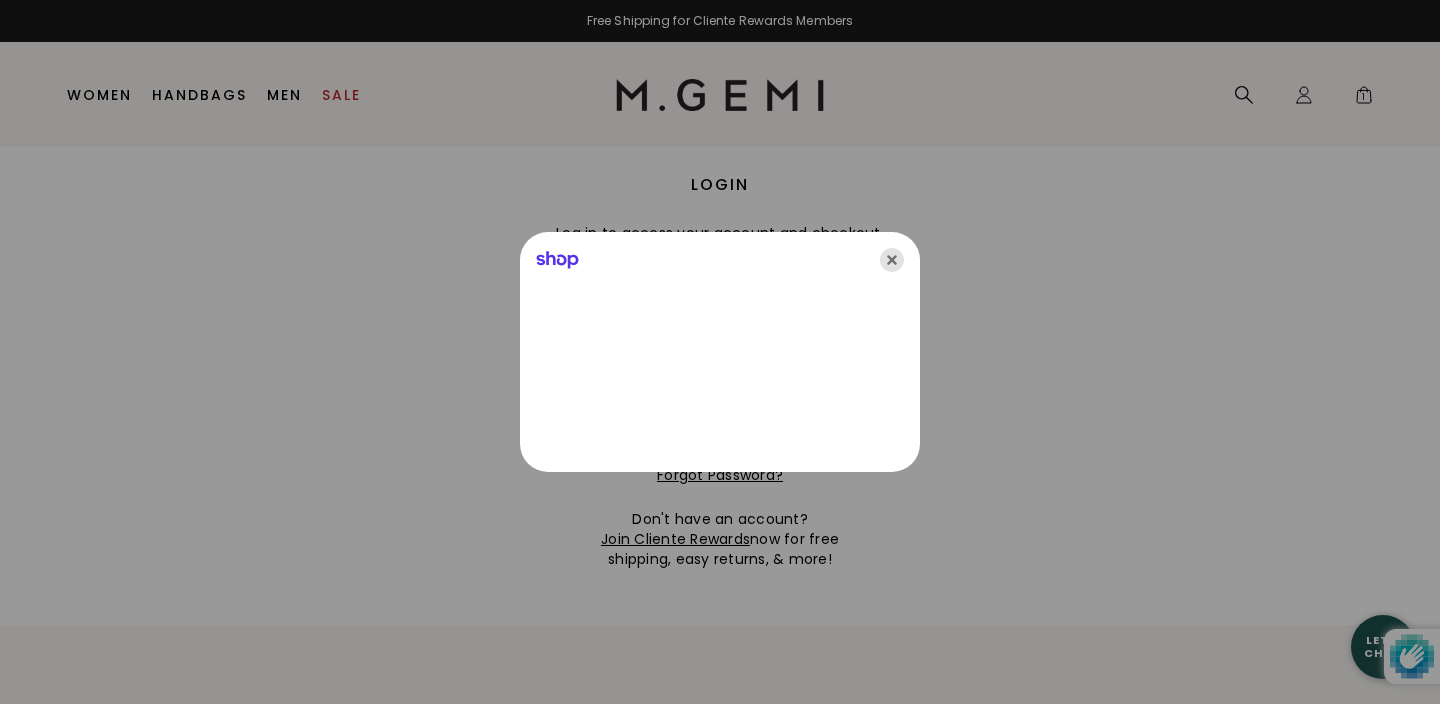 click 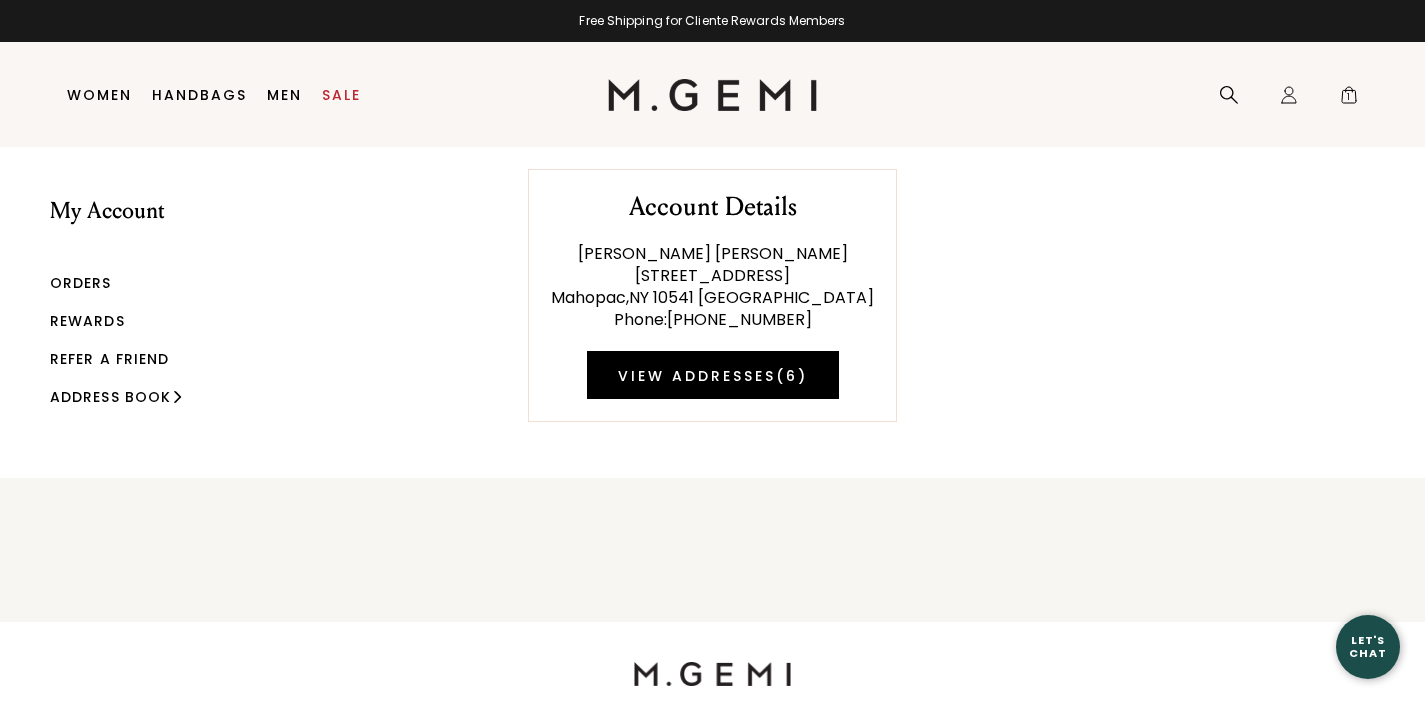 scroll, scrollTop: 0, scrollLeft: 0, axis: both 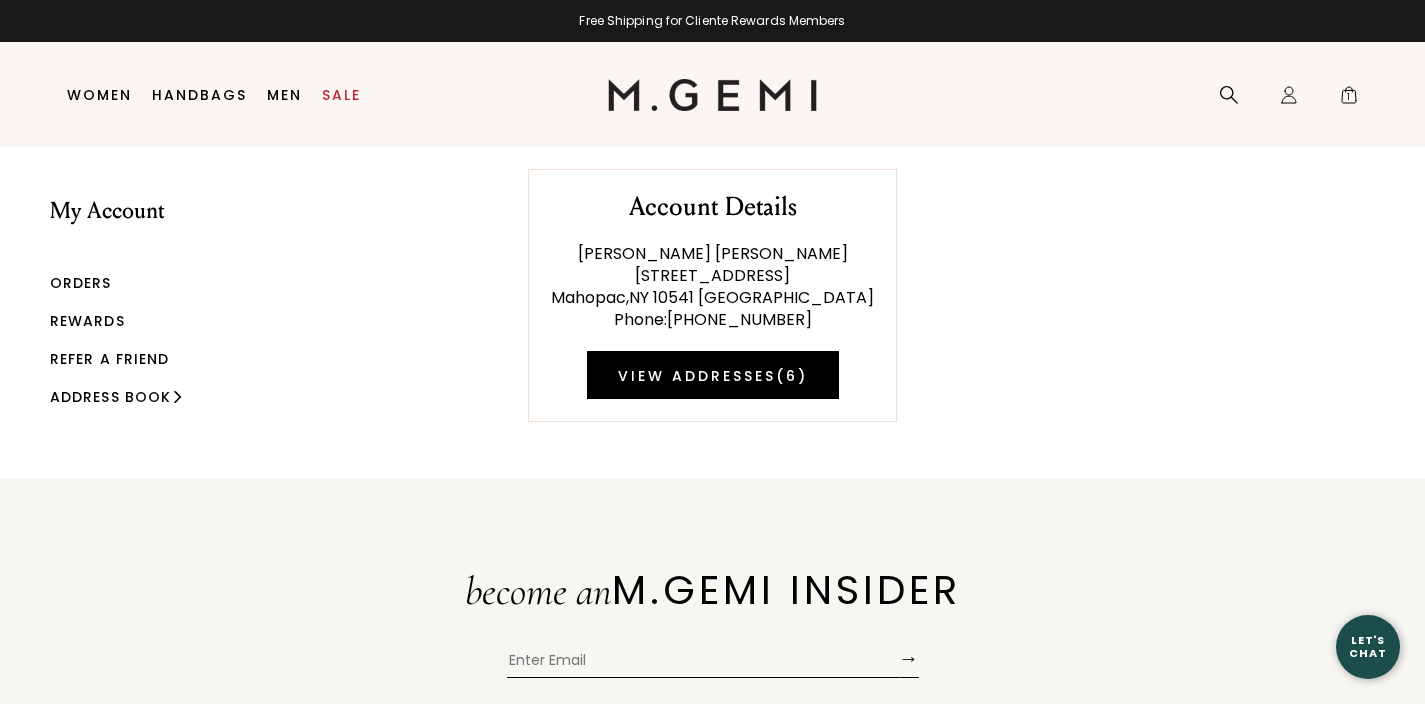 click on "Rewards" at bounding box center (87, 321) 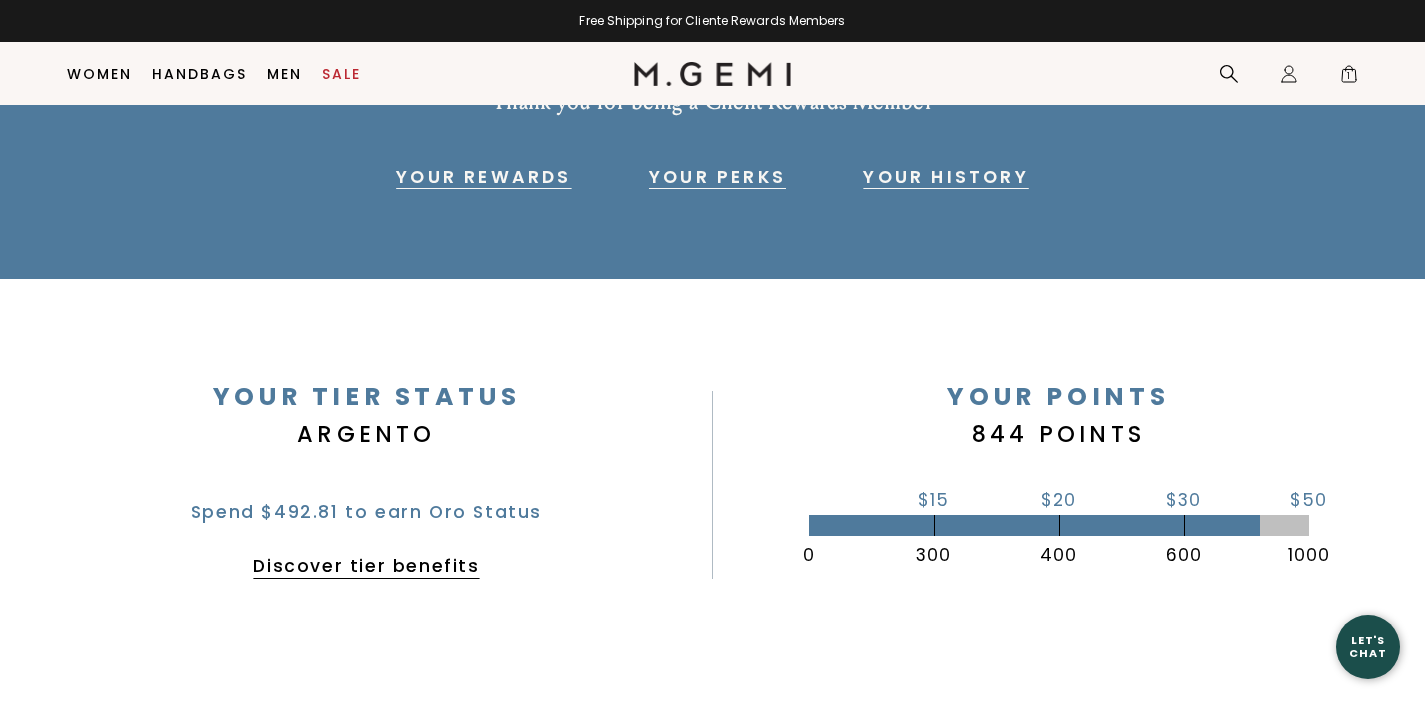 scroll, scrollTop: 252, scrollLeft: 0, axis: vertical 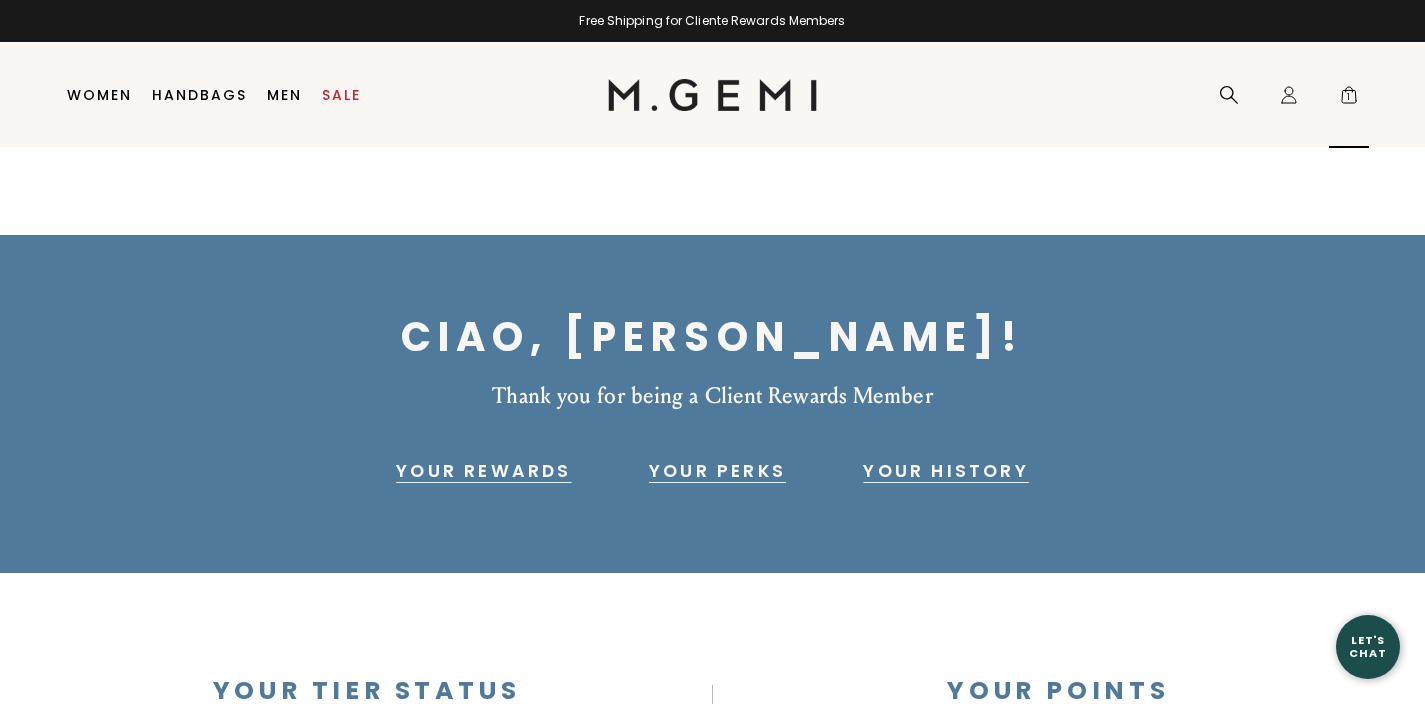 click on "1" at bounding box center (1349, 99) 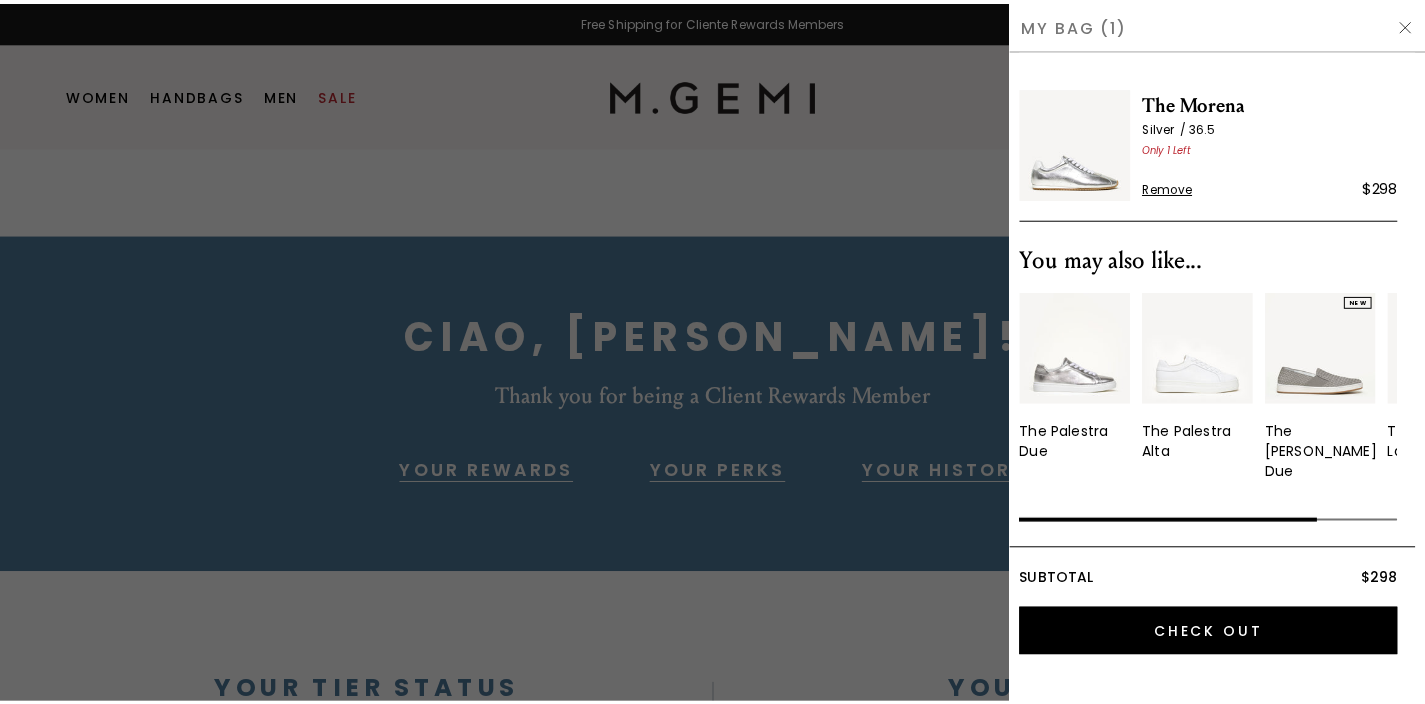 scroll, scrollTop: 0, scrollLeft: 0, axis: both 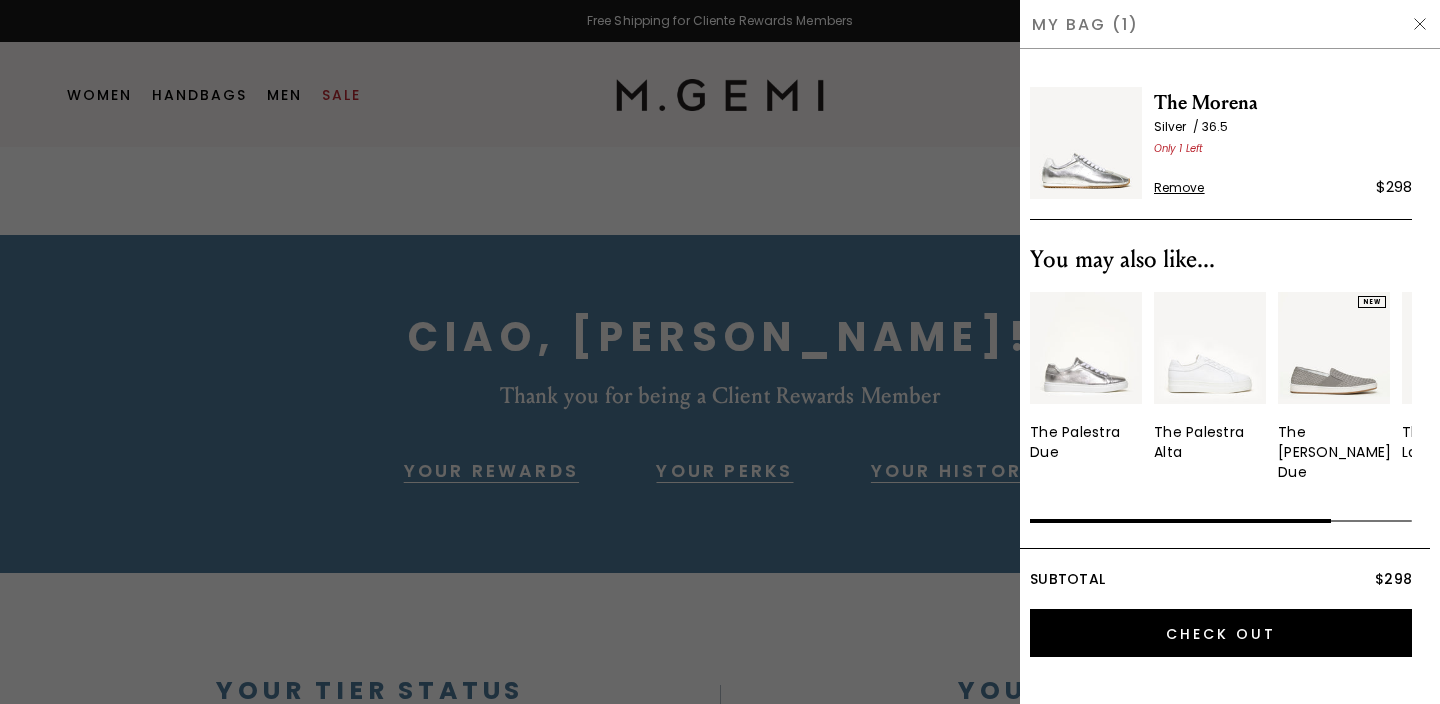 click at bounding box center (1420, 24) 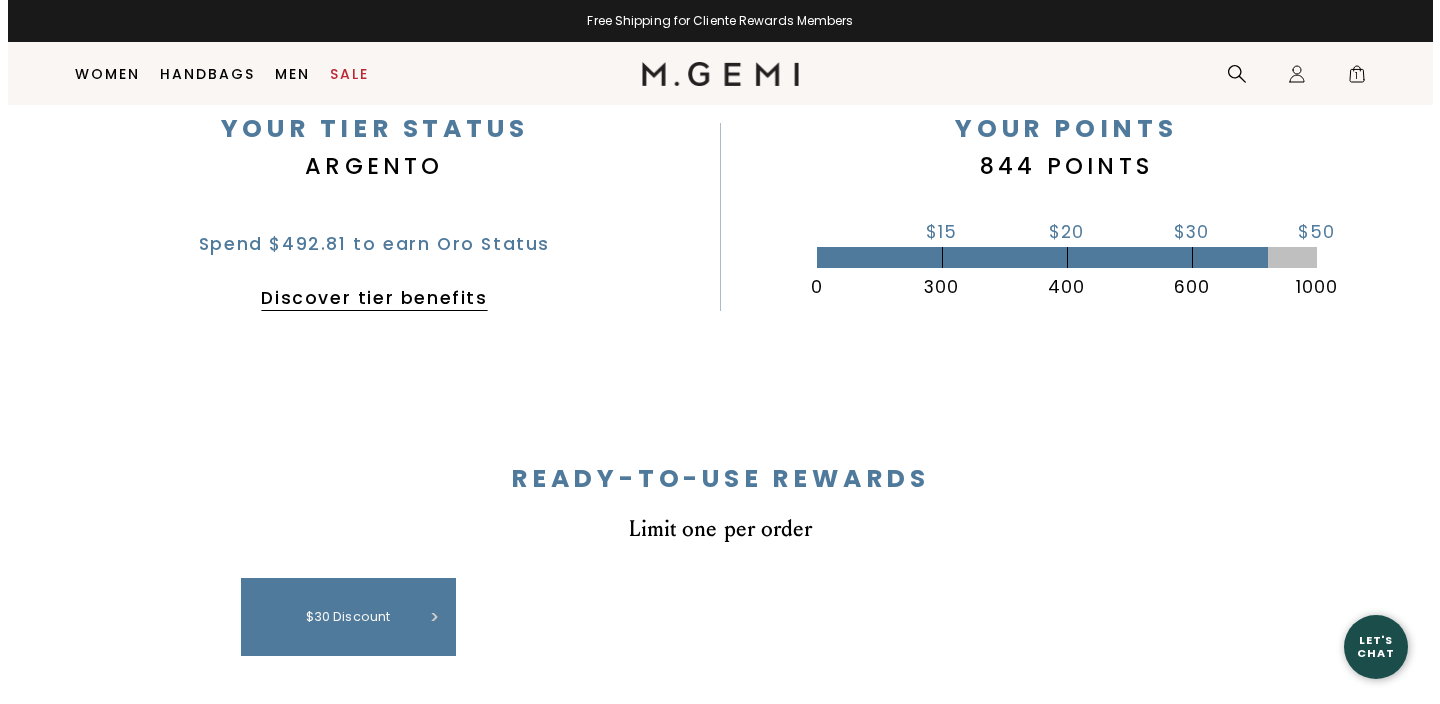 scroll, scrollTop: 0, scrollLeft: 0, axis: both 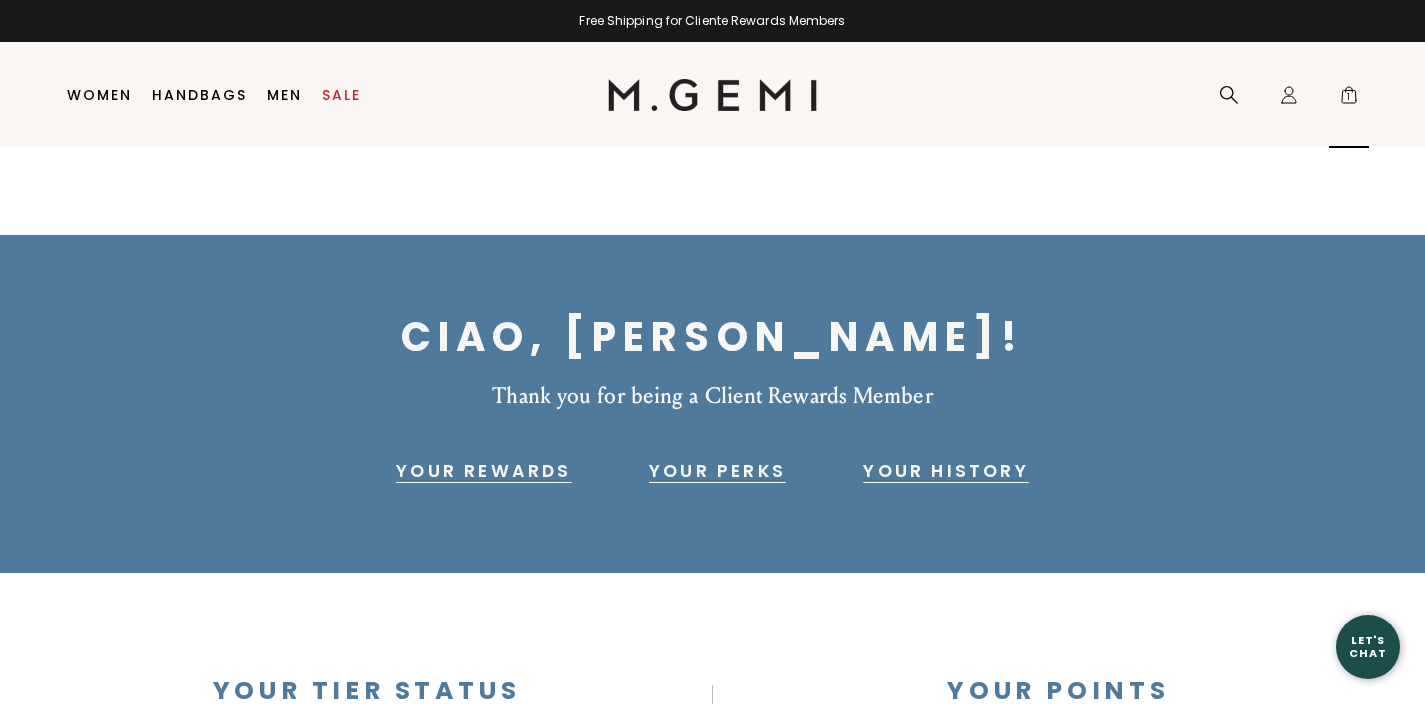 click on "1" at bounding box center [1349, 99] 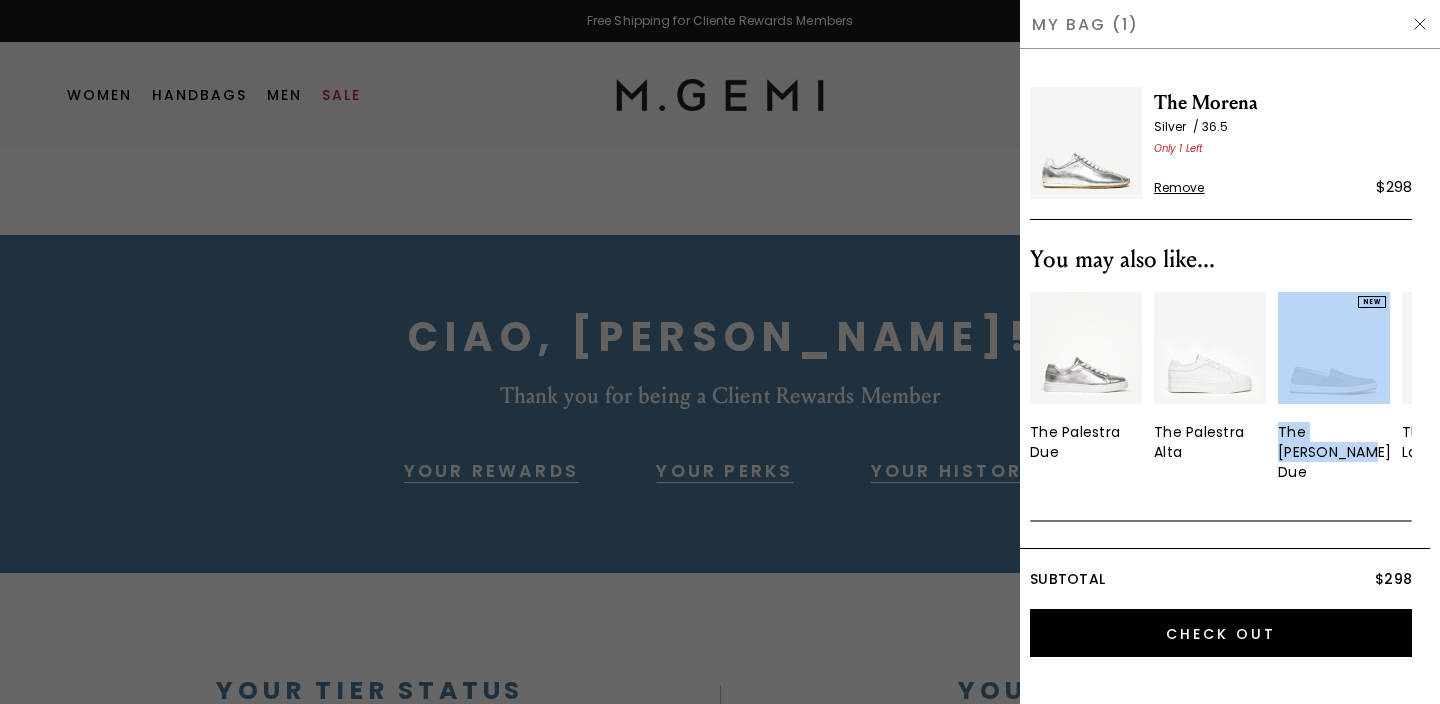 drag, startPoint x: 1215, startPoint y: 496, endPoint x: 1334, endPoint y: 485, distance: 119.507324 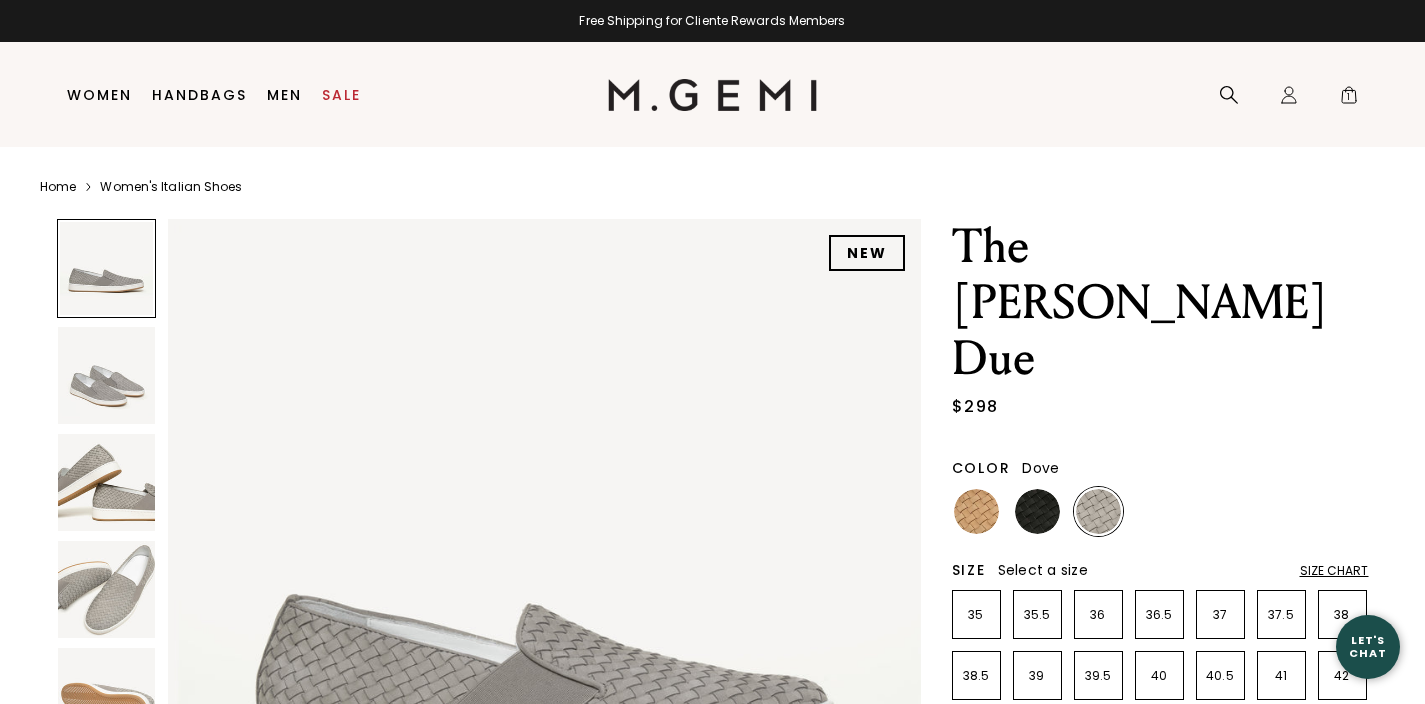 scroll, scrollTop: 4, scrollLeft: 0, axis: vertical 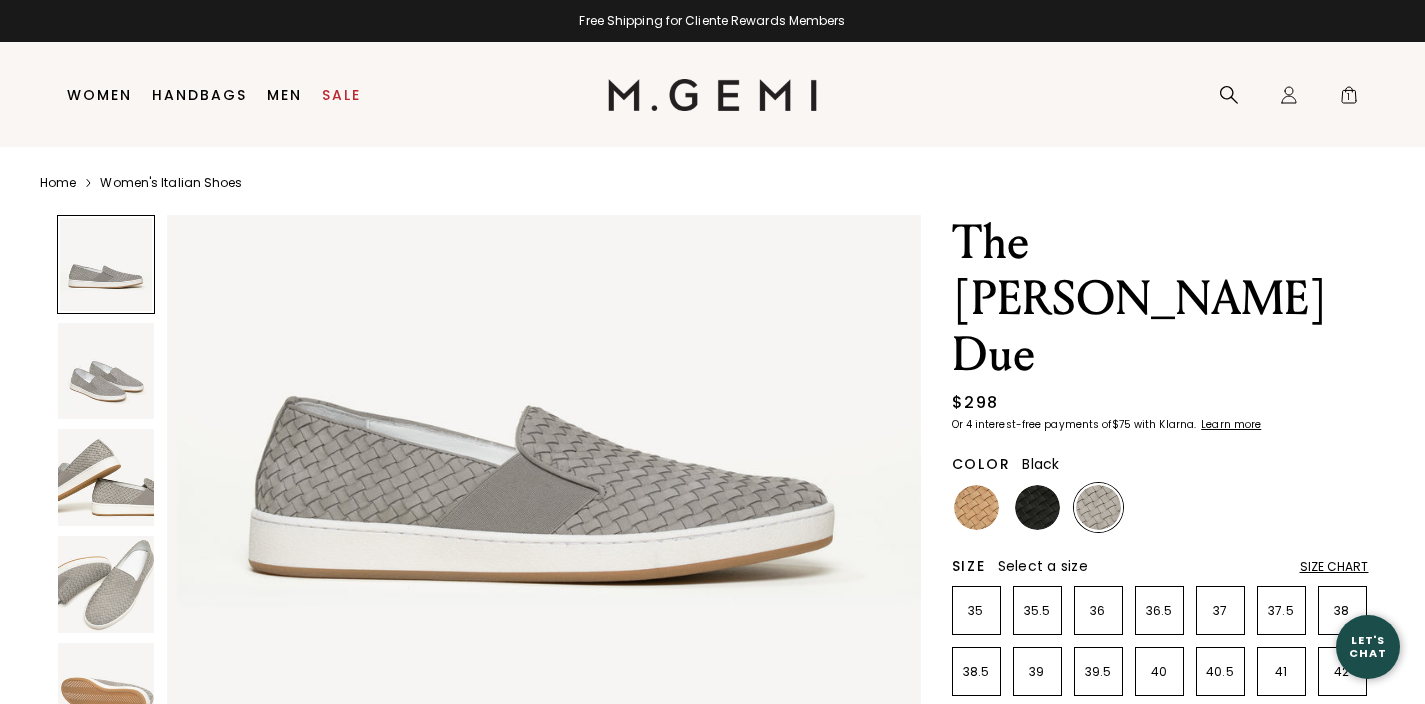 click at bounding box center [1037, 507] 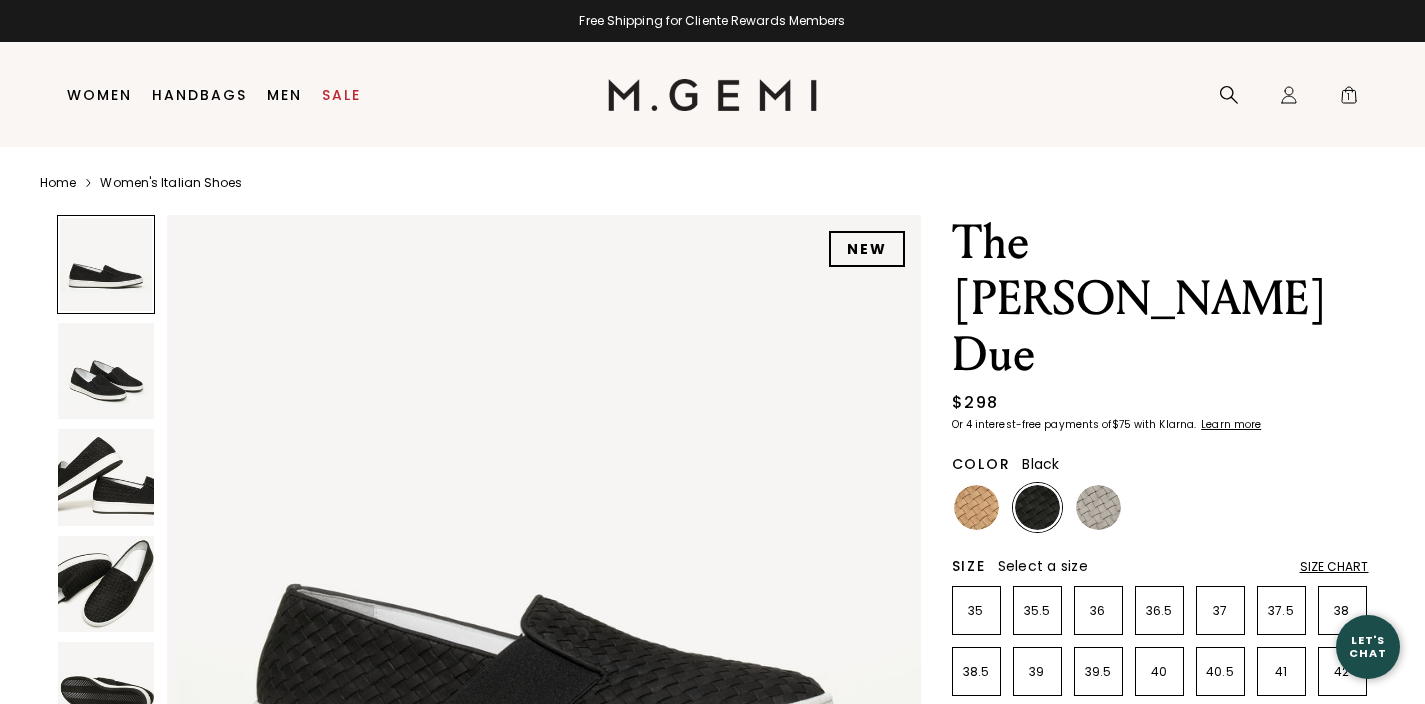scroll, scrollTop: 282, scrollLeft: 0, axis: vertical 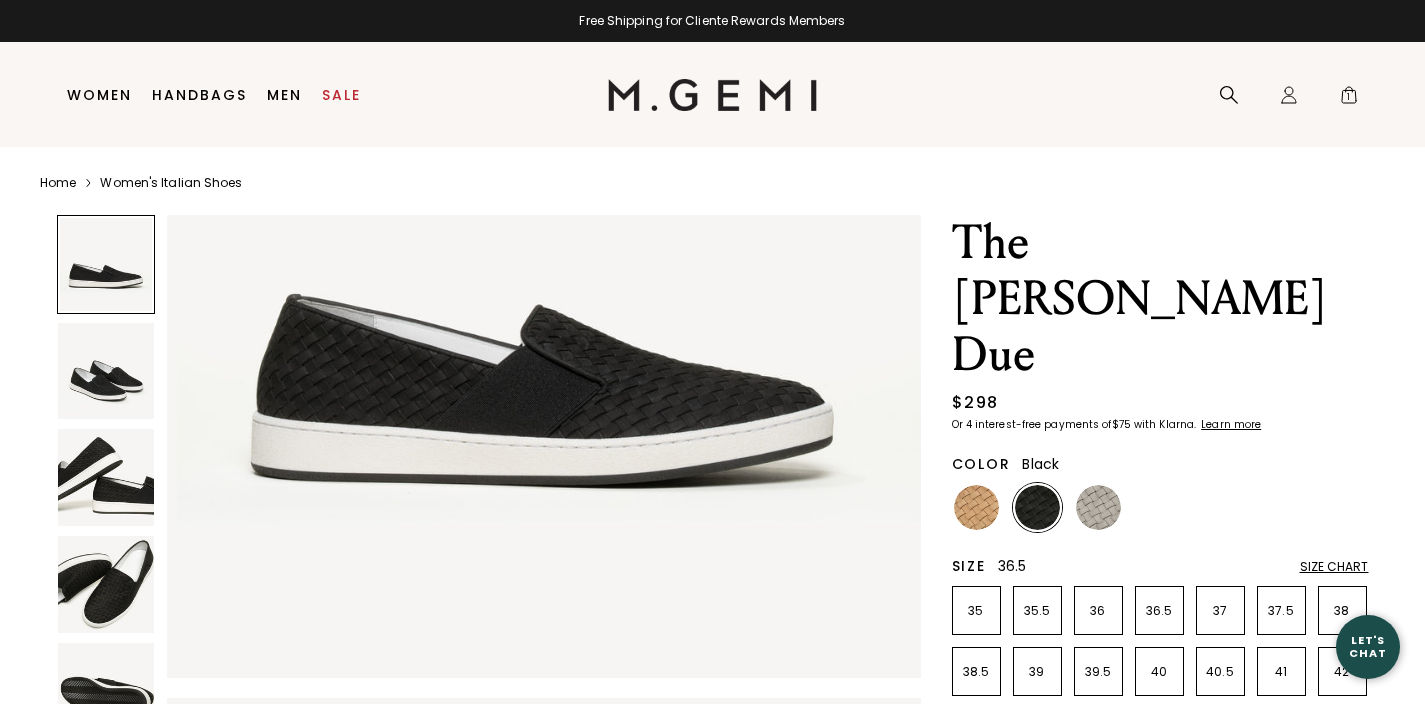 click on "36.5" at bounding box center (1159, 610) 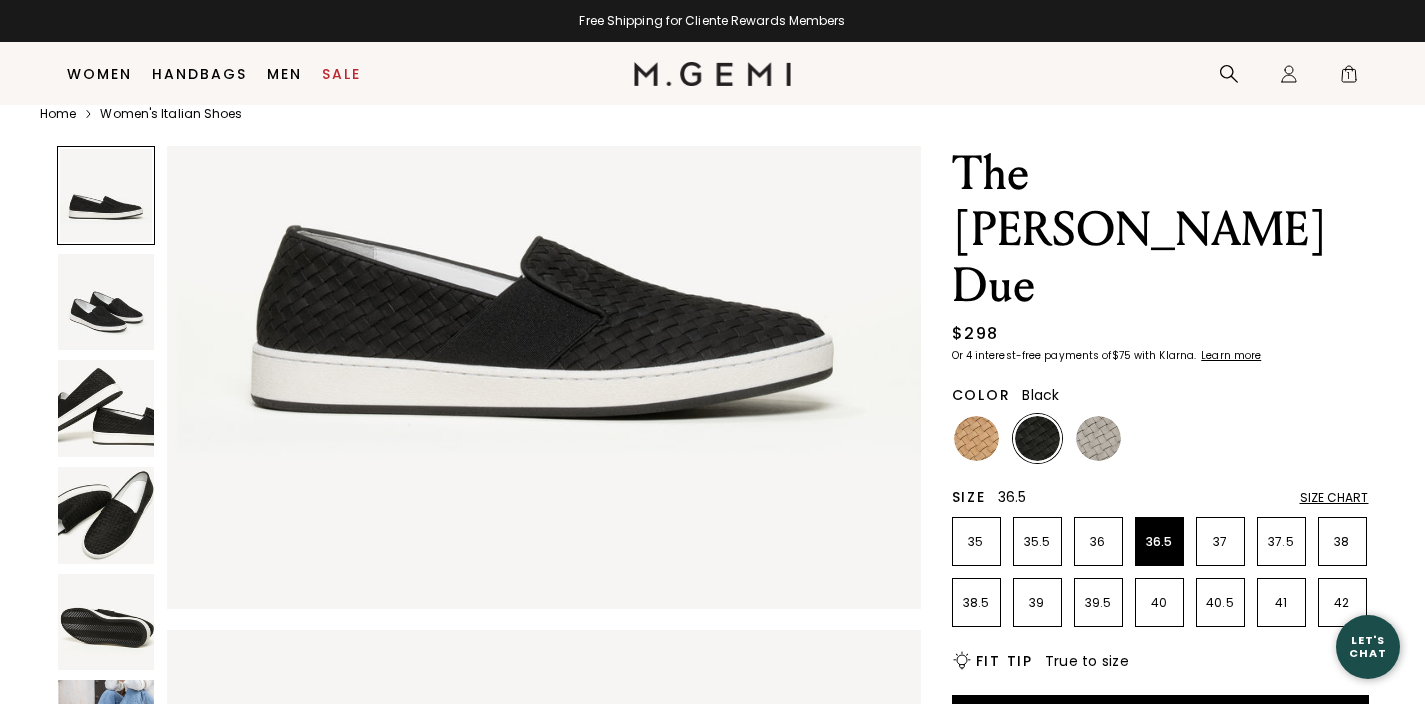 scroll, scrollTop: 104, scrollLeft: 0, axis: vertical 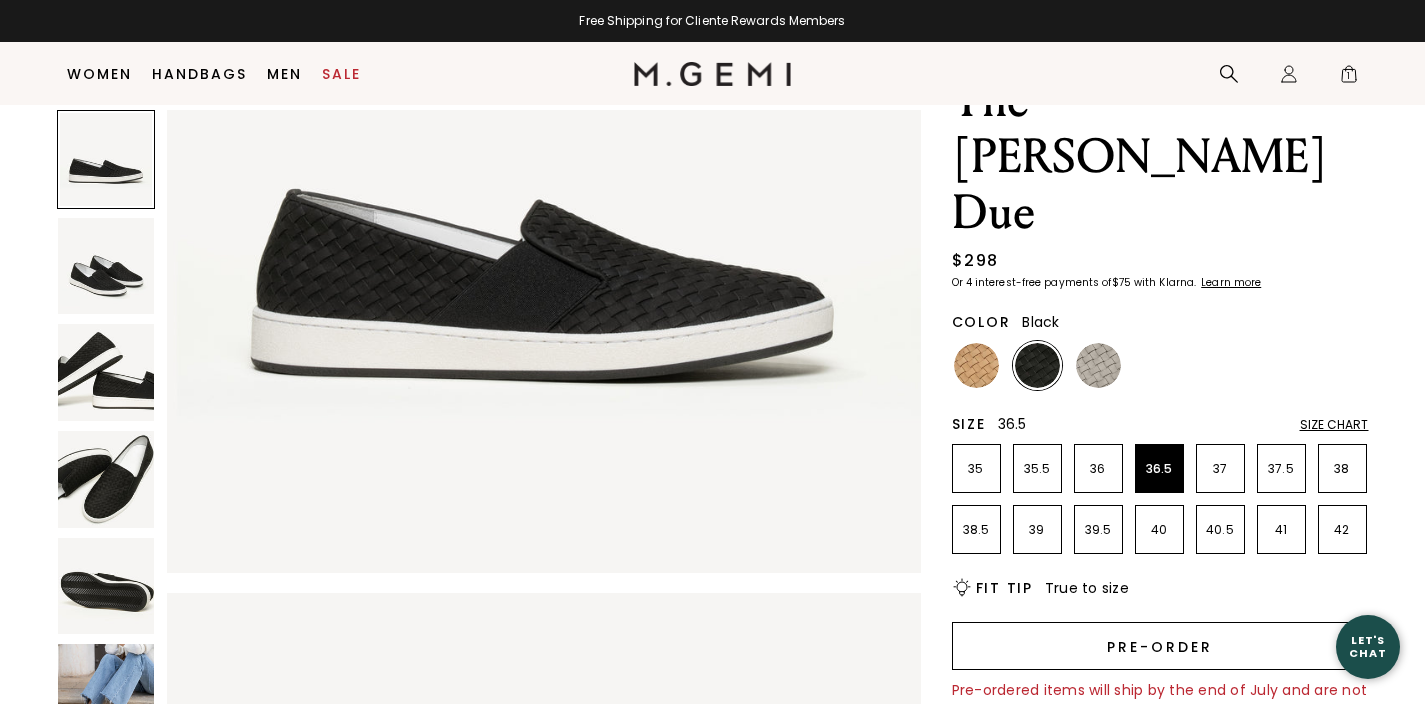 click on "Pre-order" at bounding box center (1160, 646) 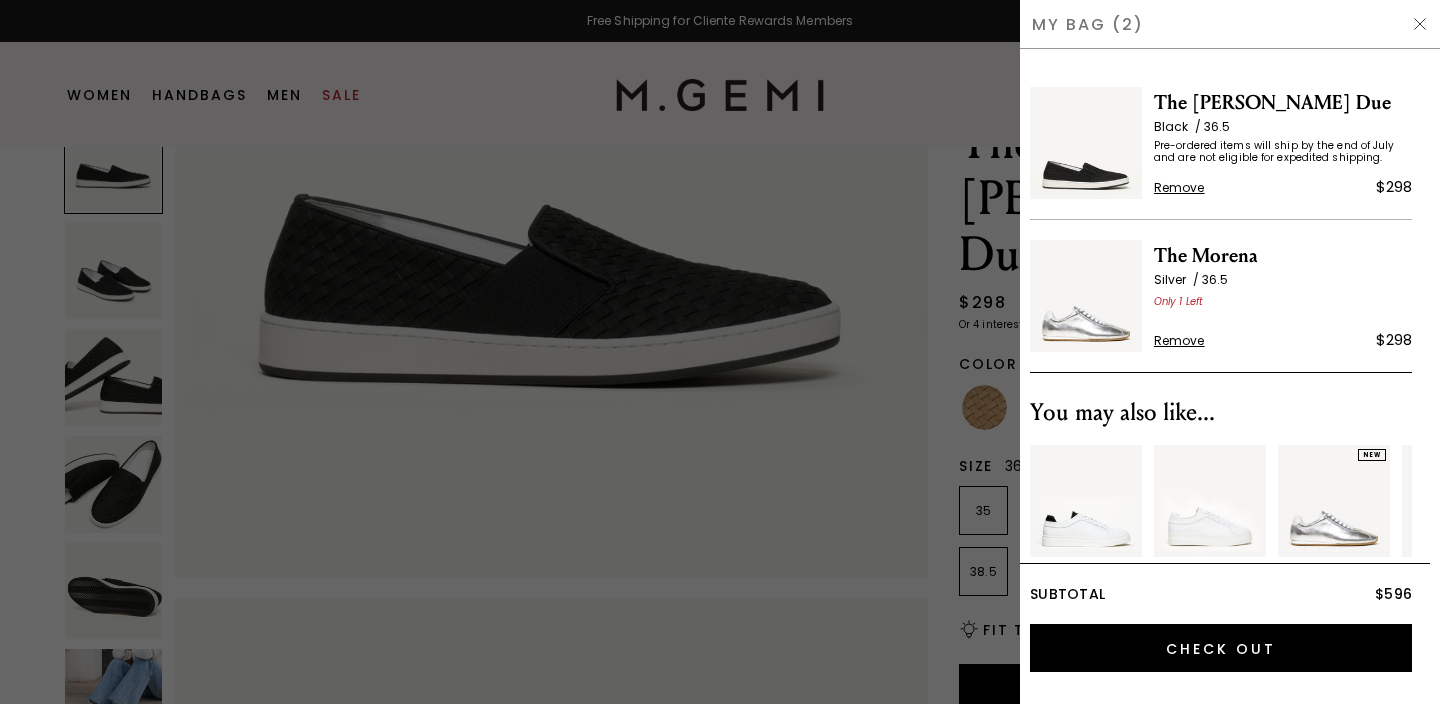 scroll, scrollTop: 0, scrollLeft: 0, axis: both 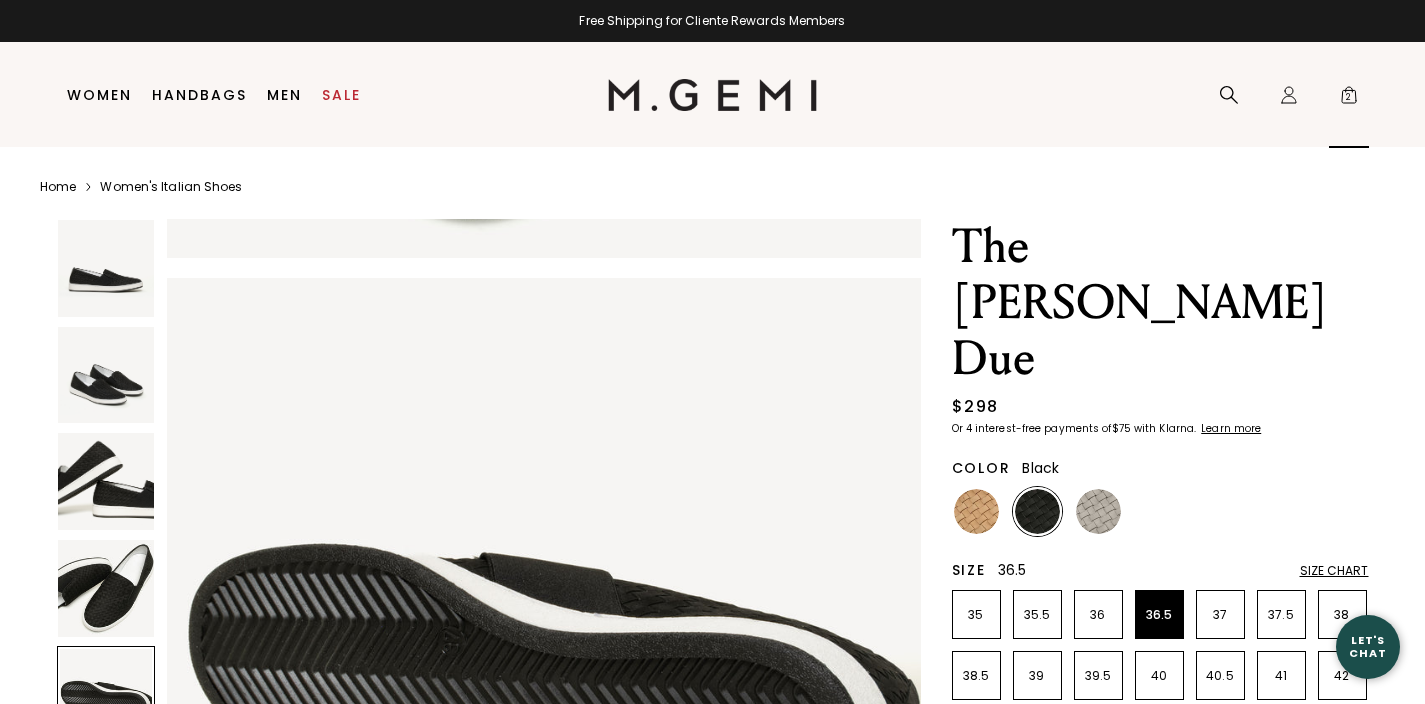click on "2" at bounding box center [1349, 99] 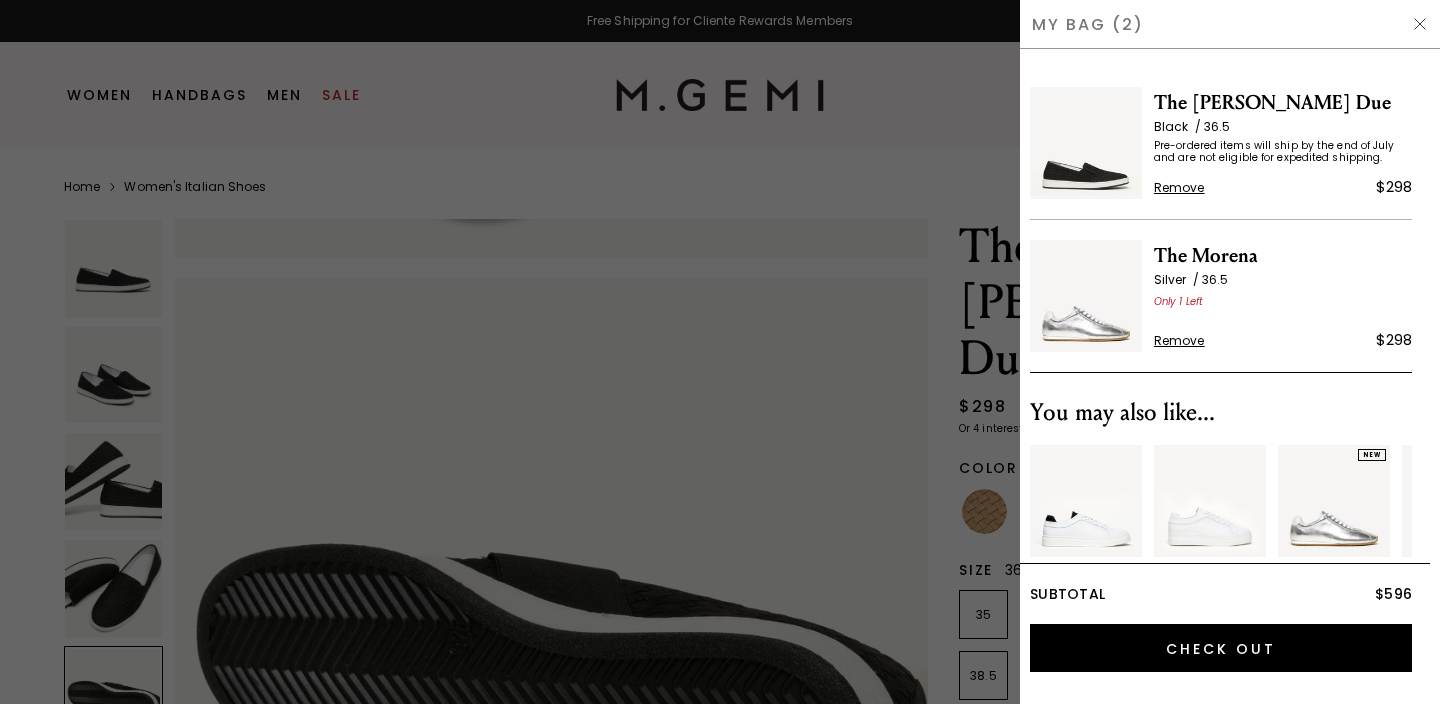 click at bounding box center [1420, 24] 